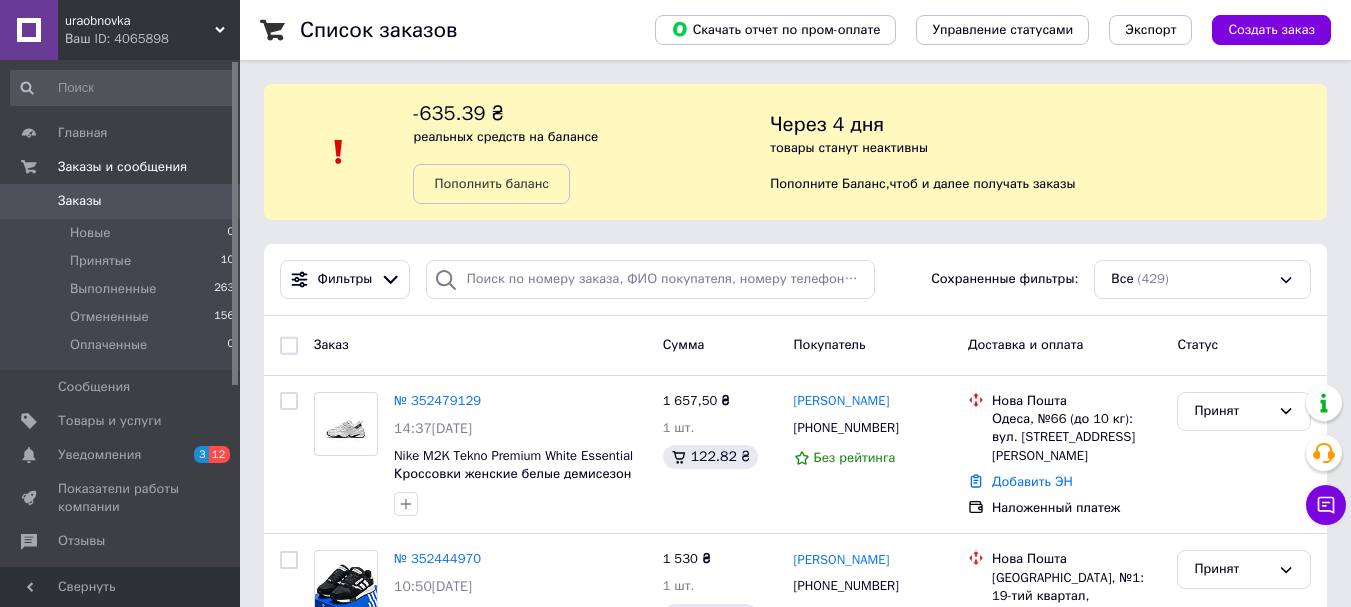 scroll, scrollTop: 0, scrollLeft: 0, axis: both 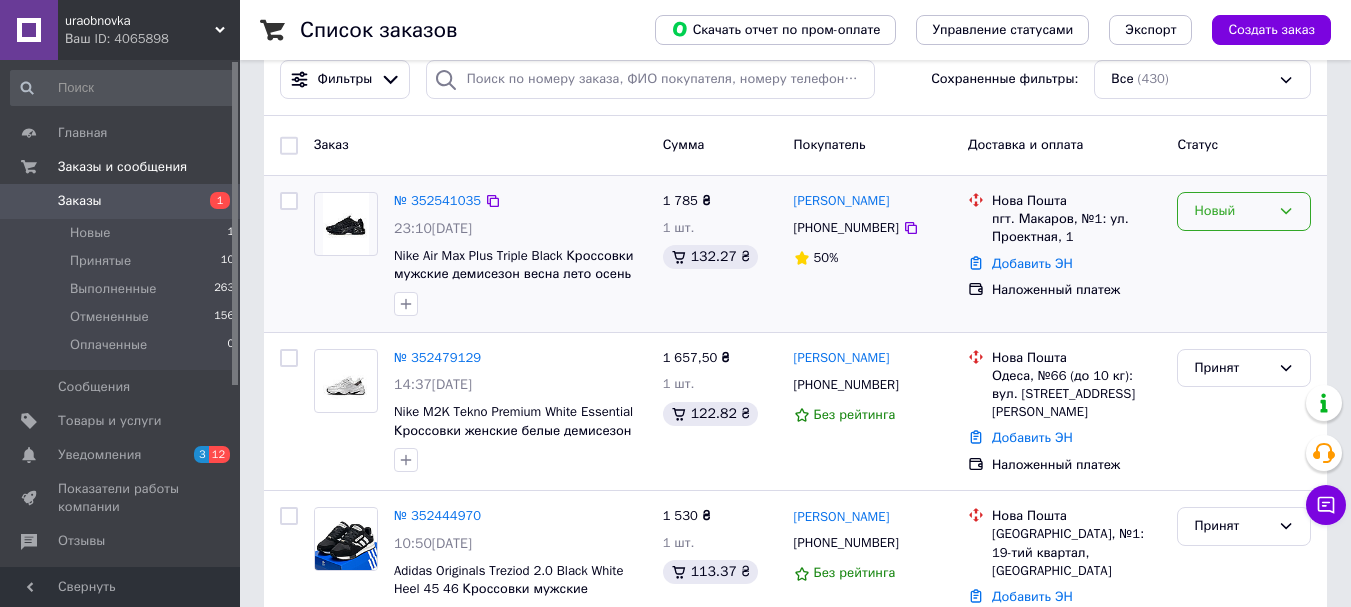 click 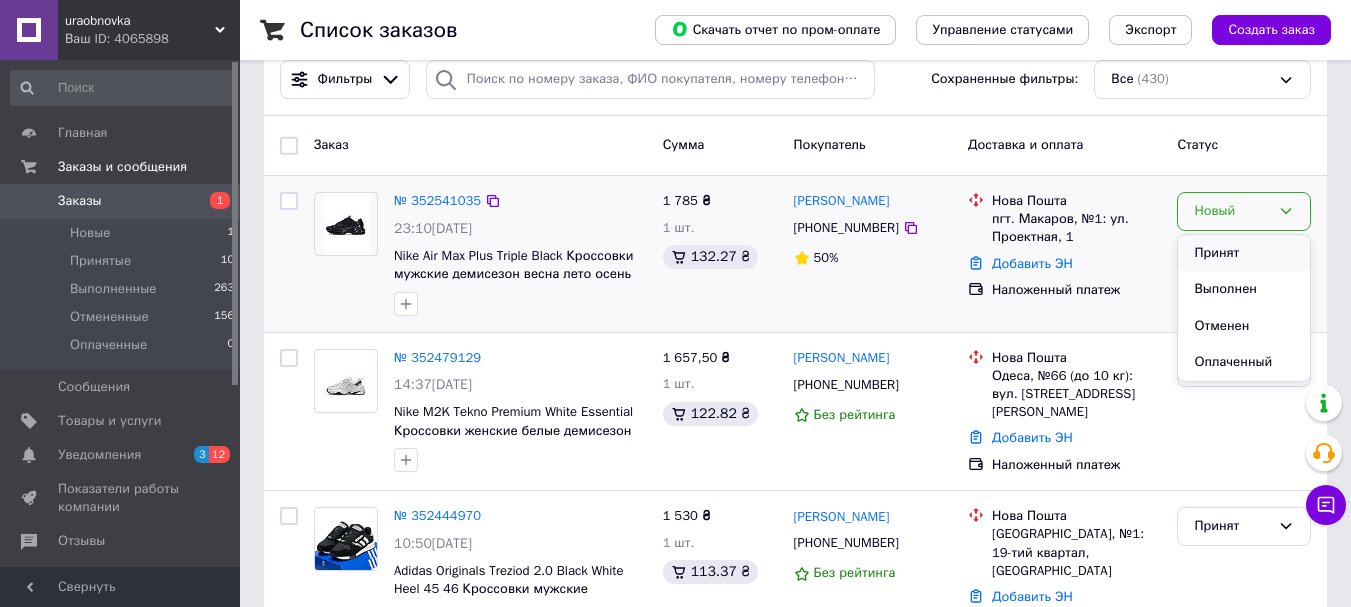click on "Принят" at bounding box center [1244, 253] 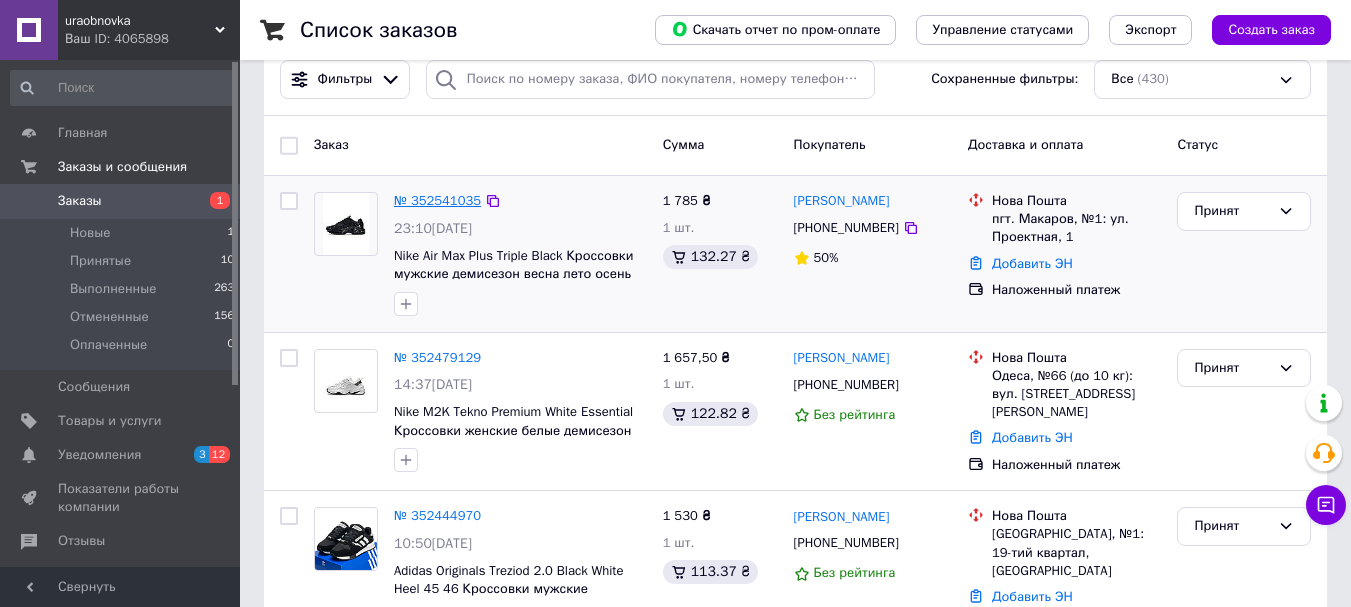click on "№ 352541035" at bounding box center (437, 200) 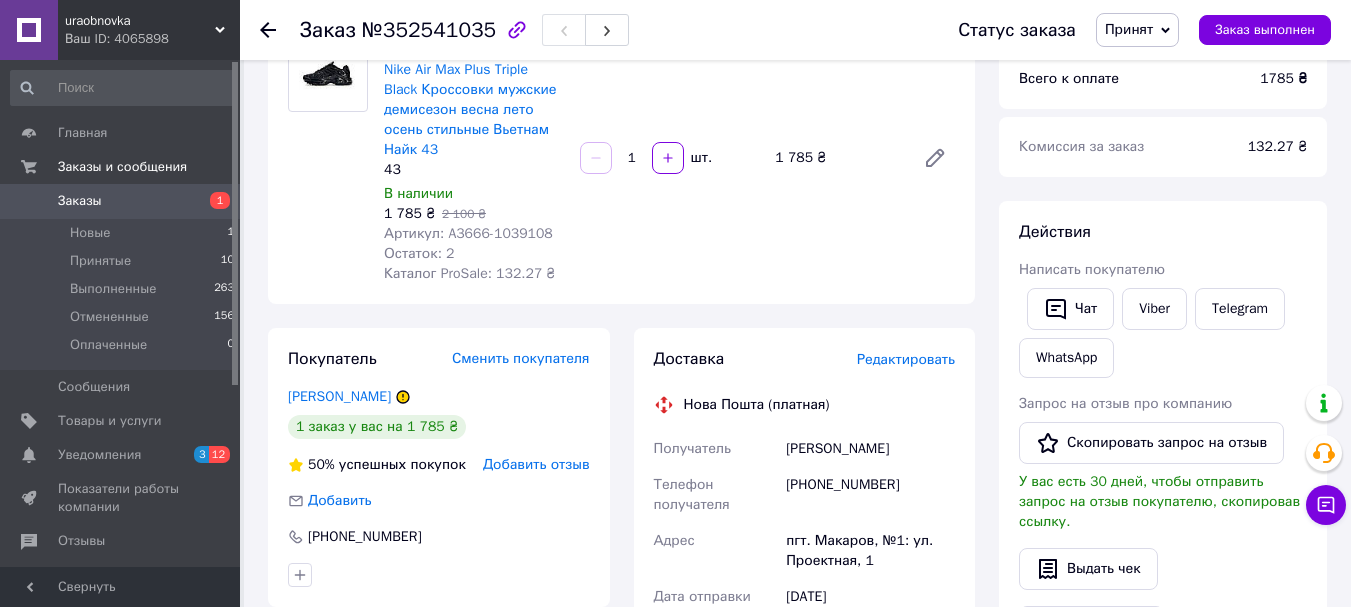 scroll, scrollTop: 200, scrollLeft: 0, axis: vertical 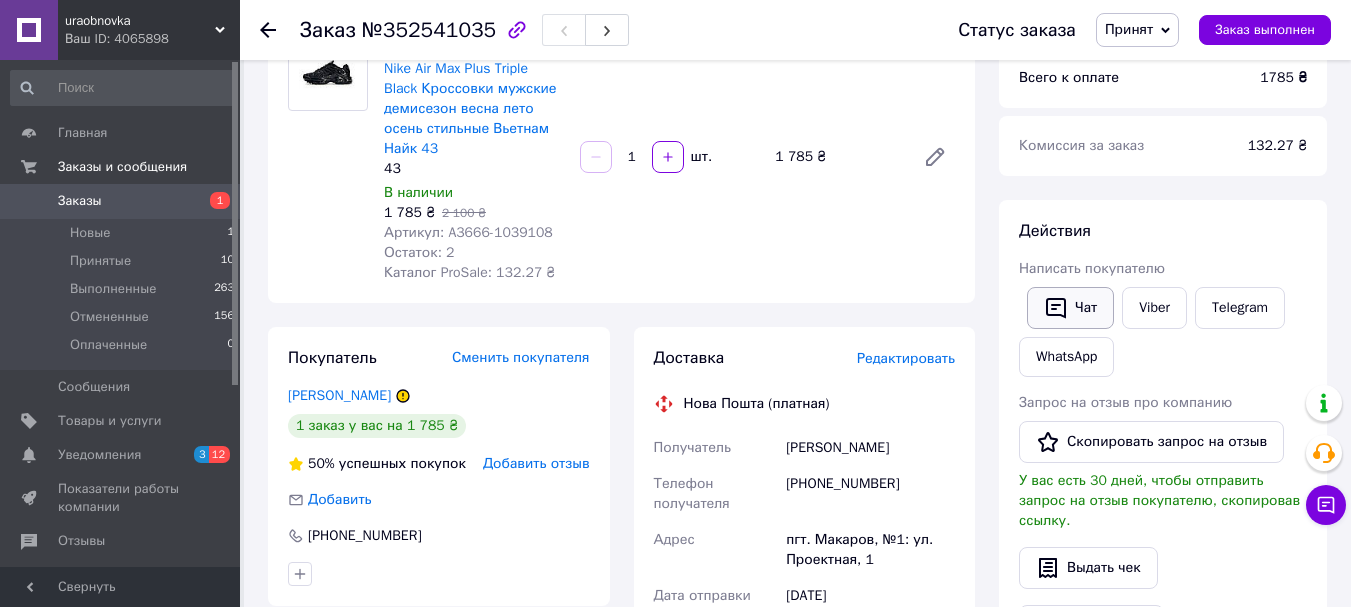 click on "Чат" at bounding box center [1070, 308] 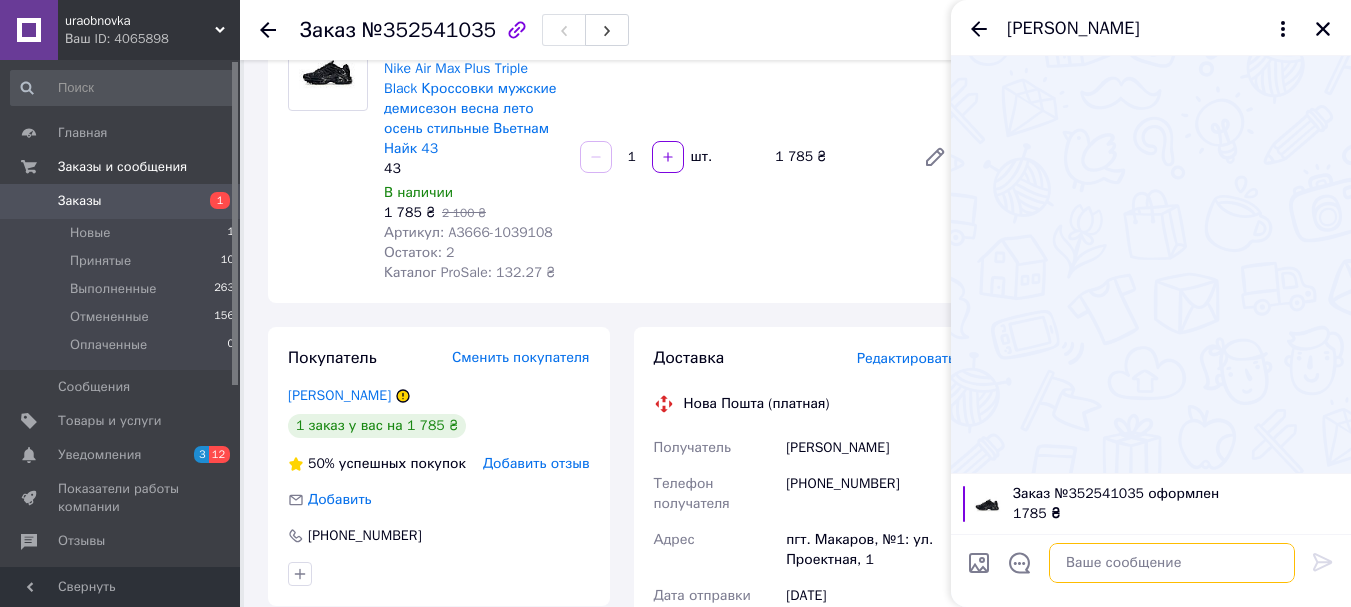 click at bounding box center (1172, 563) 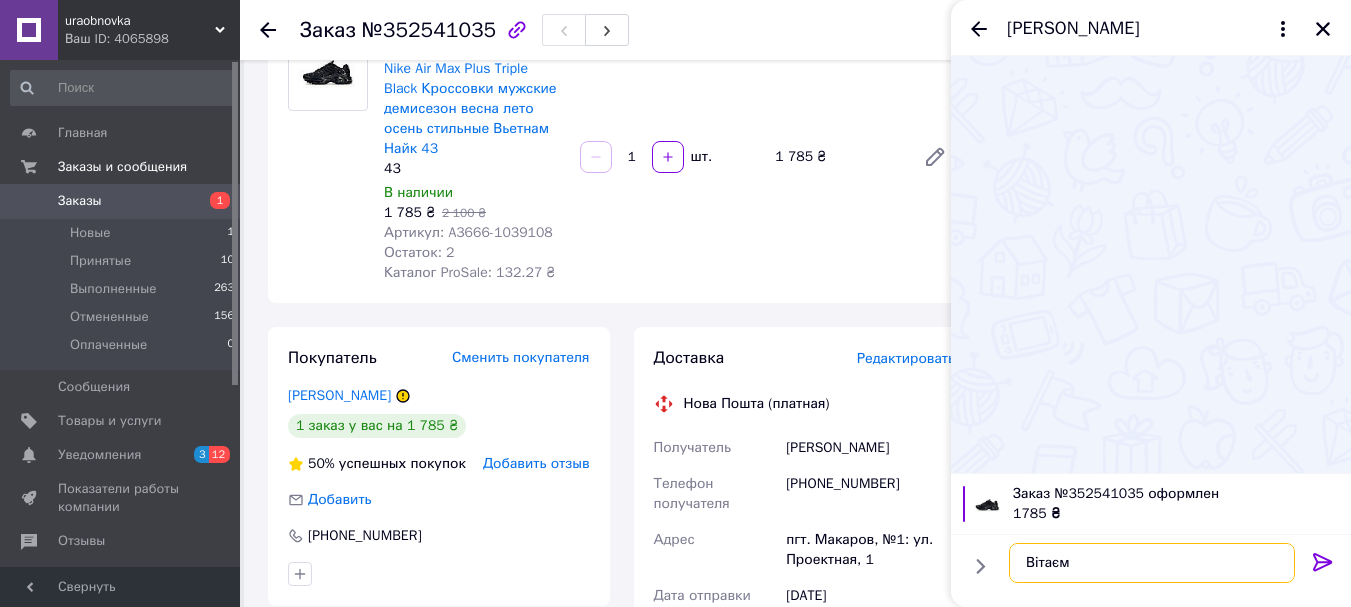 type on "Вітаємо" 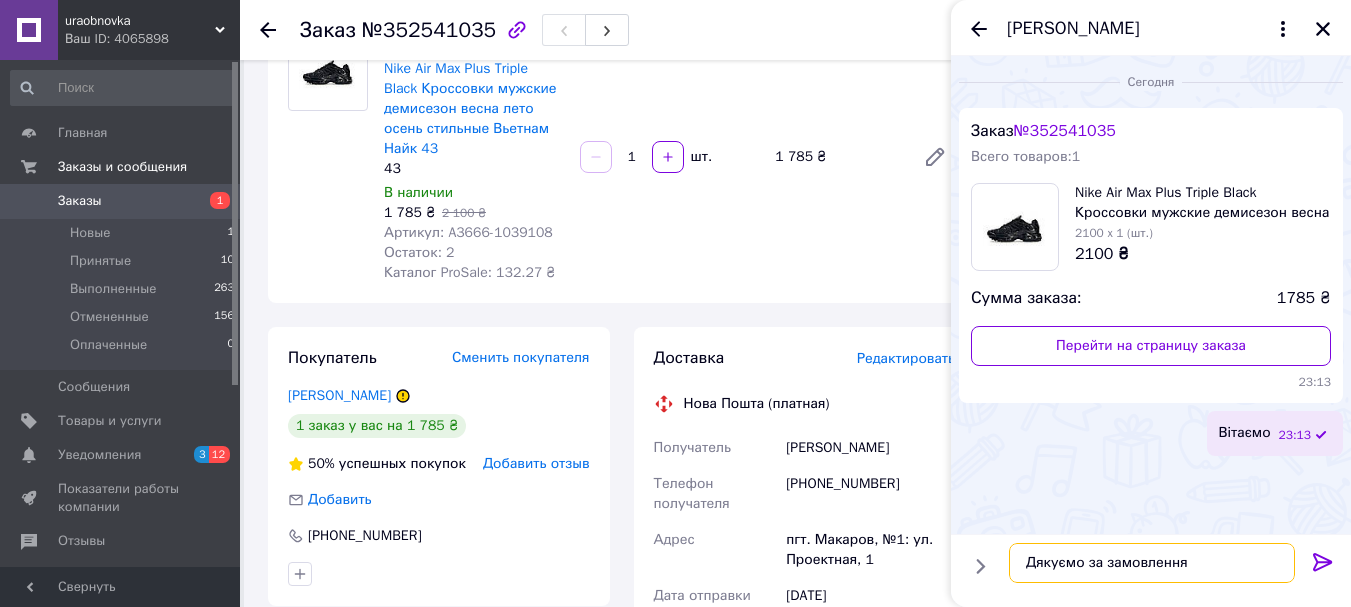 type on "Дякуємо за замовлення" 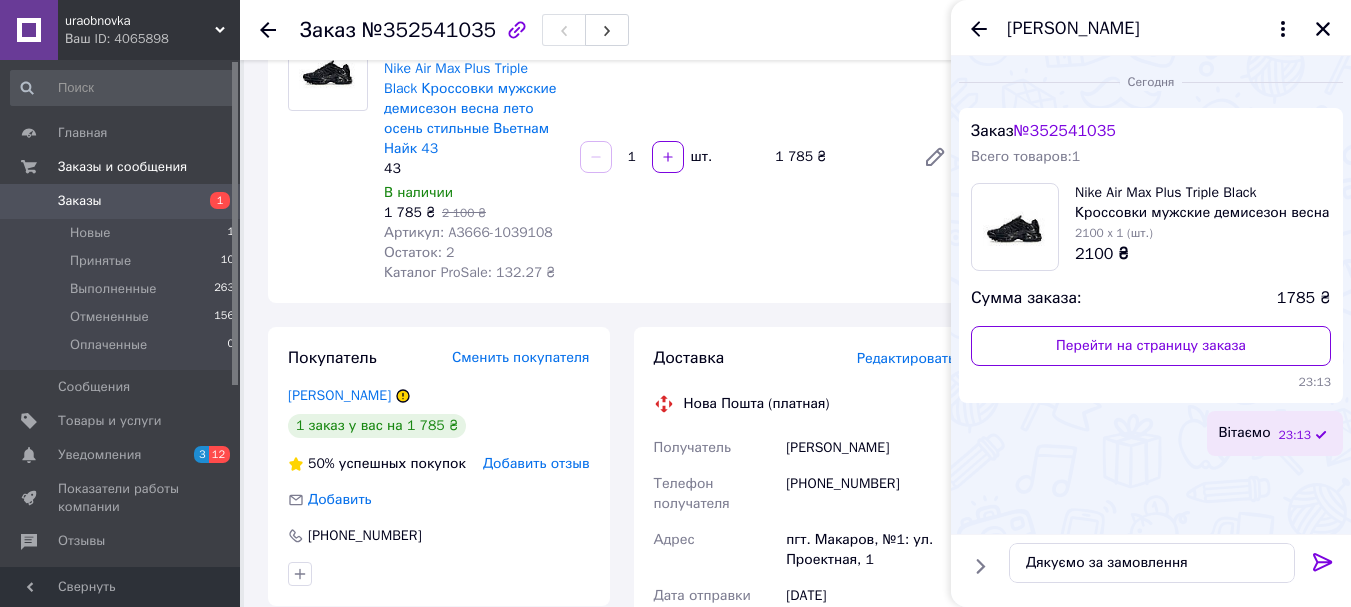 click 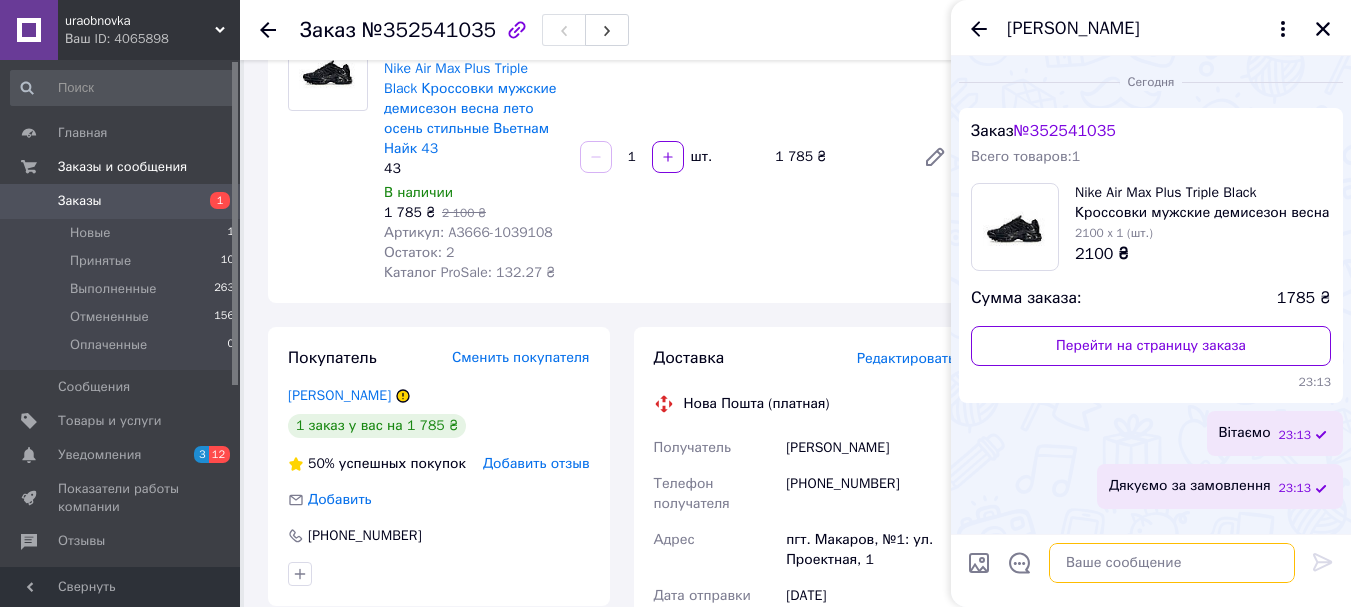 click at bounding box center [1172, 563] 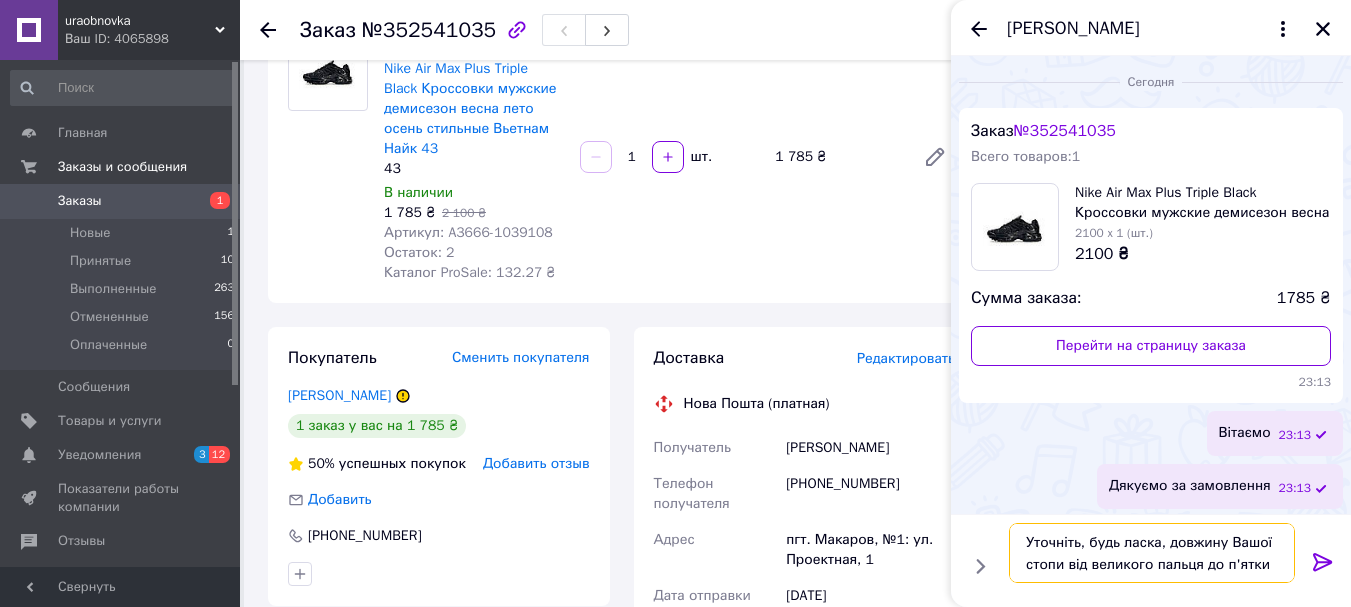 type on "Уточніть, будь ласка, довжину Вашої стопи від великого пальця до п'ятки" 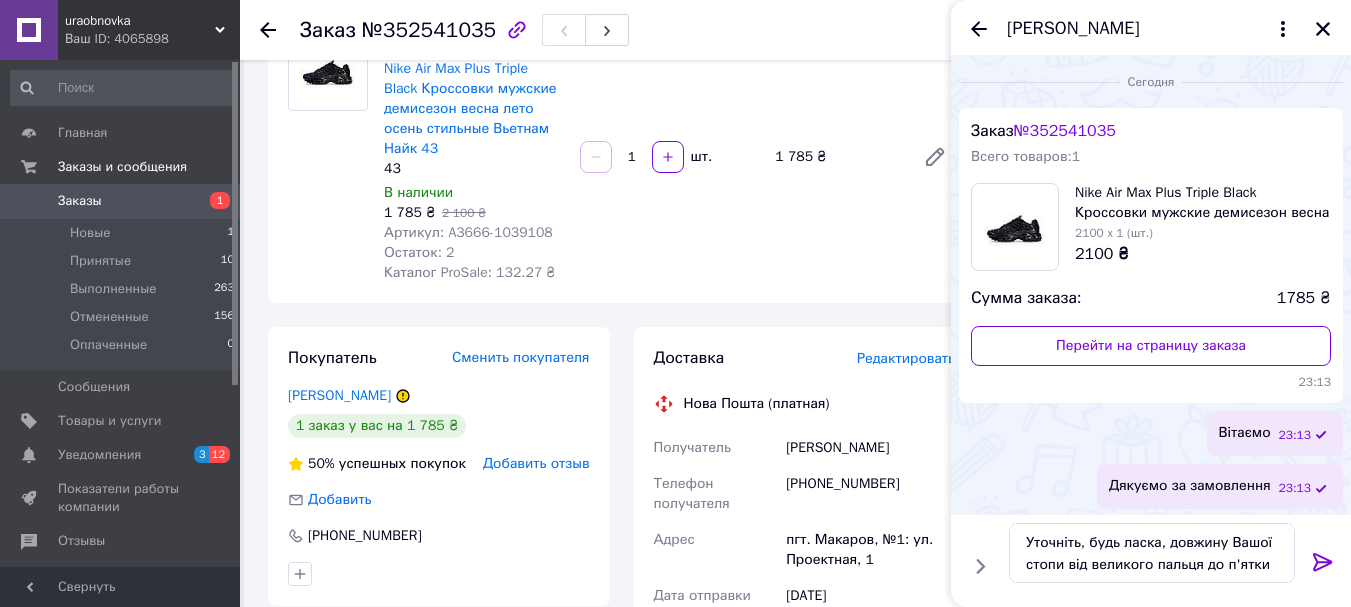click 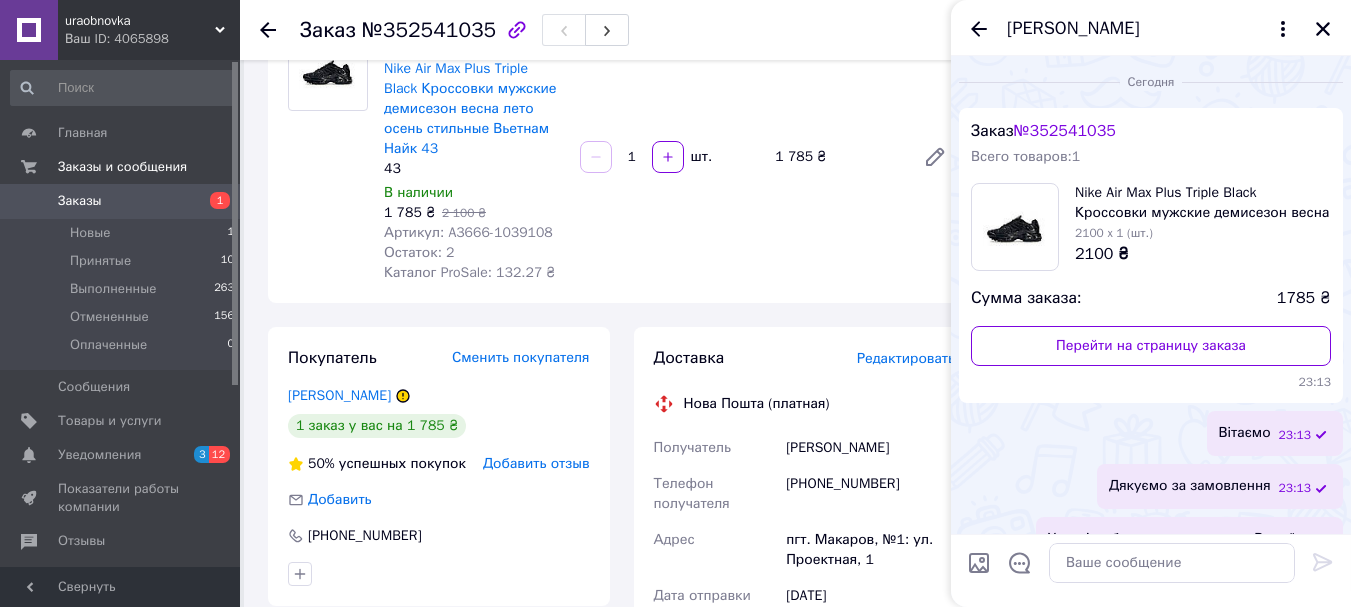 scroll, scrollTop: 76, scrollLeft: 0, axis: vertical 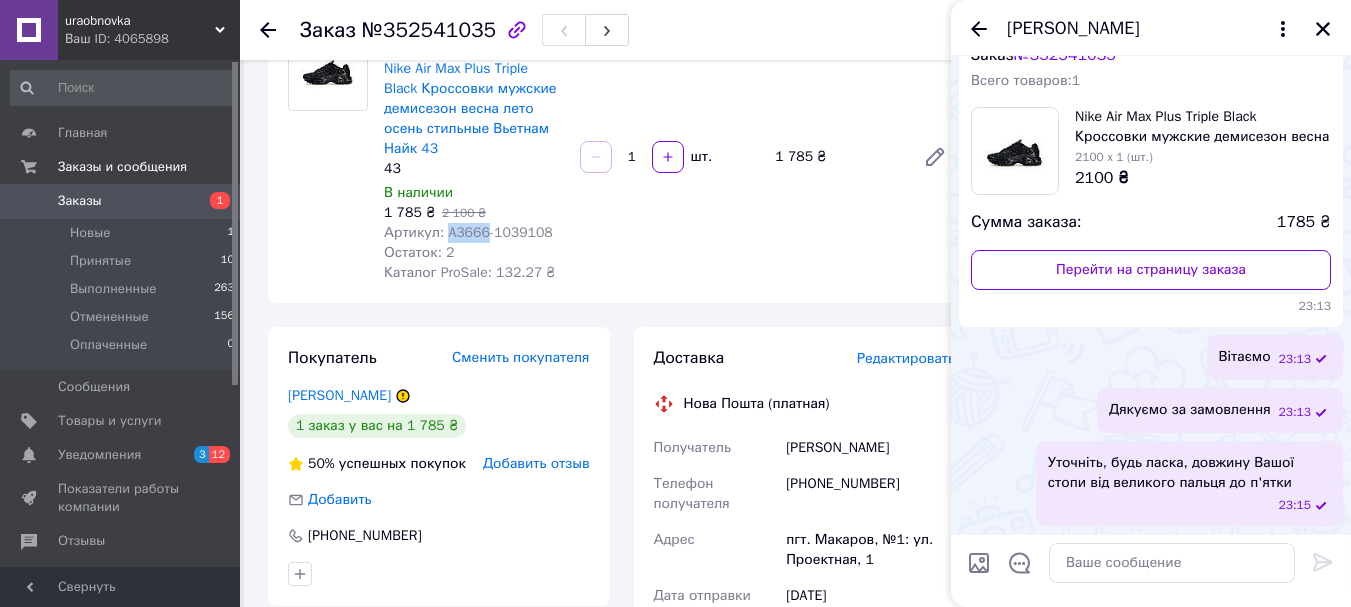 drag, startPoint x: 481, startPoint y: 235, endPoint x: 444, endPoint y: 228, distance: 37.65634 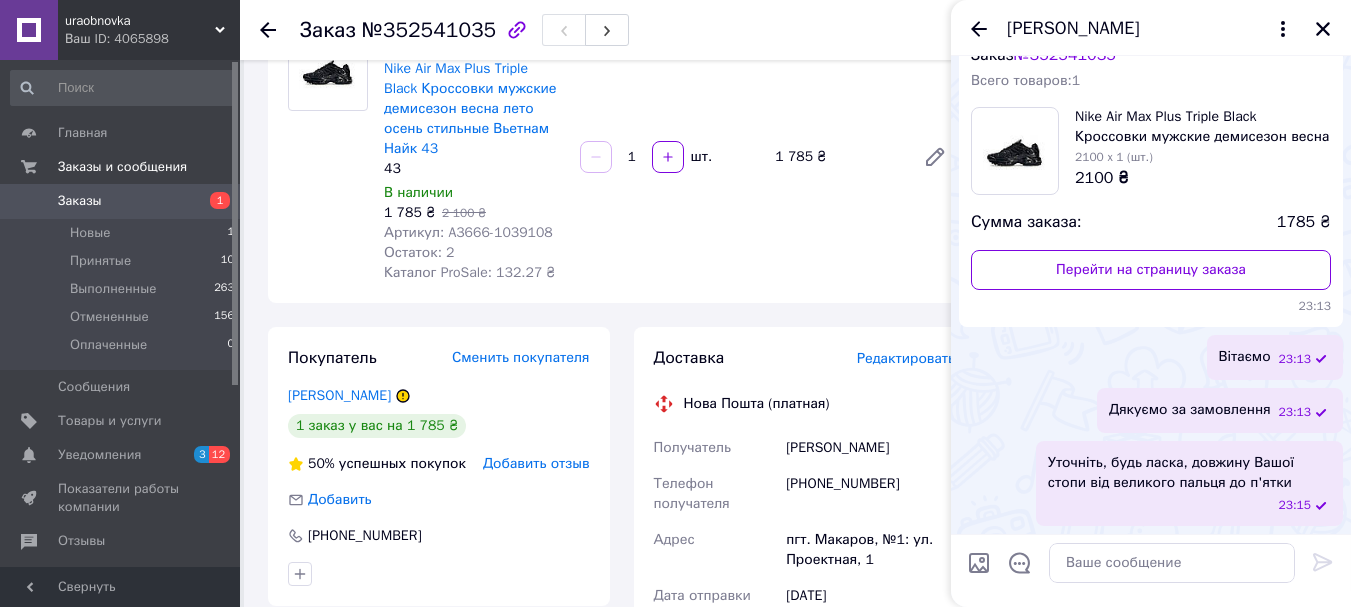 click 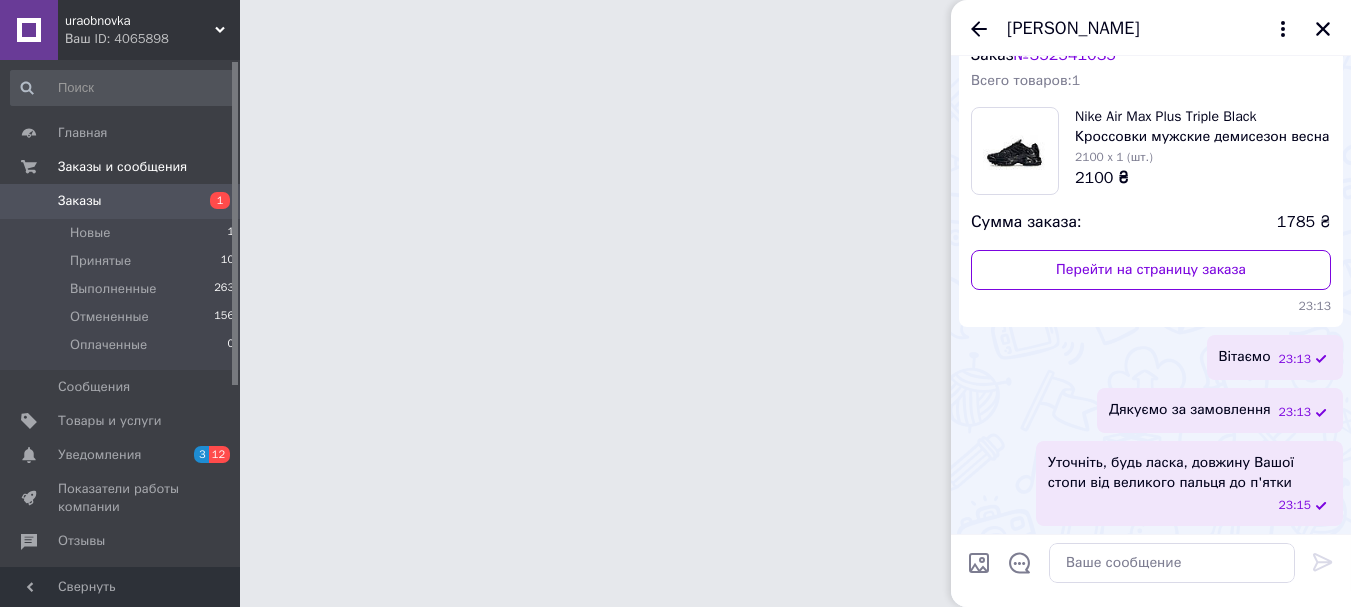 scroll, scrollTop: 0, scrollLeft: 0, axis: both 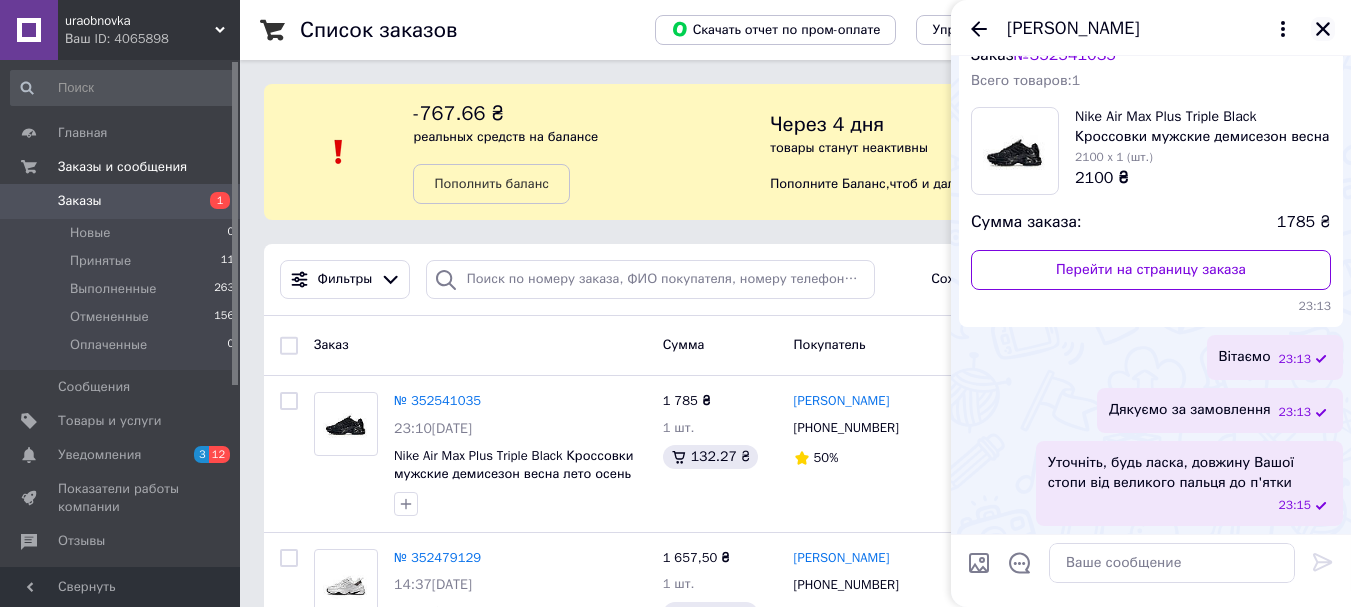 click at bounding box center (1323, 29) 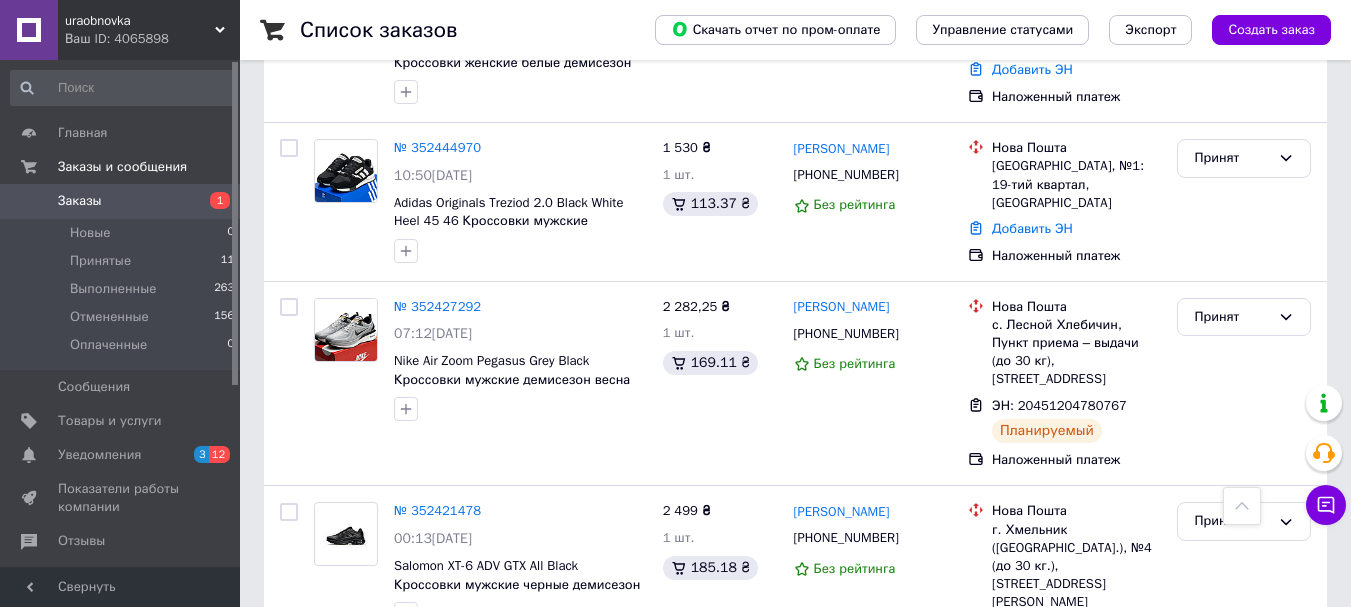 scroll, scrollTop: 582, scrollLeft: 0, axis: vertical 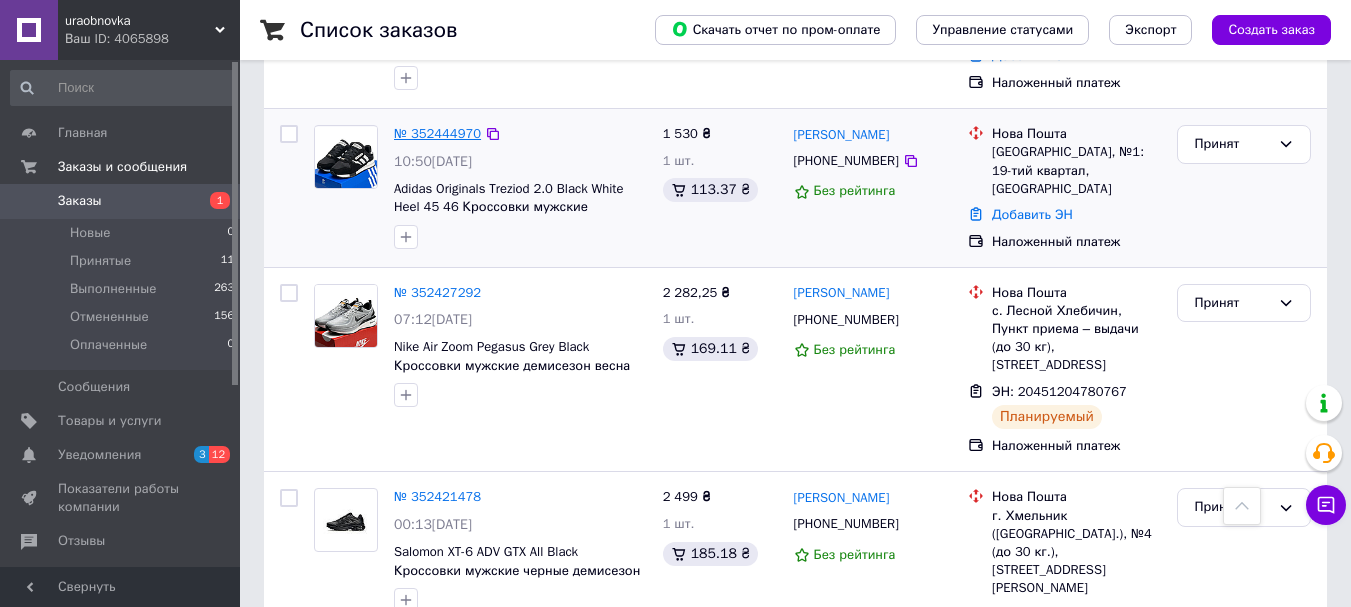 click on "№ 352444970" at bounding box center (437, 133) 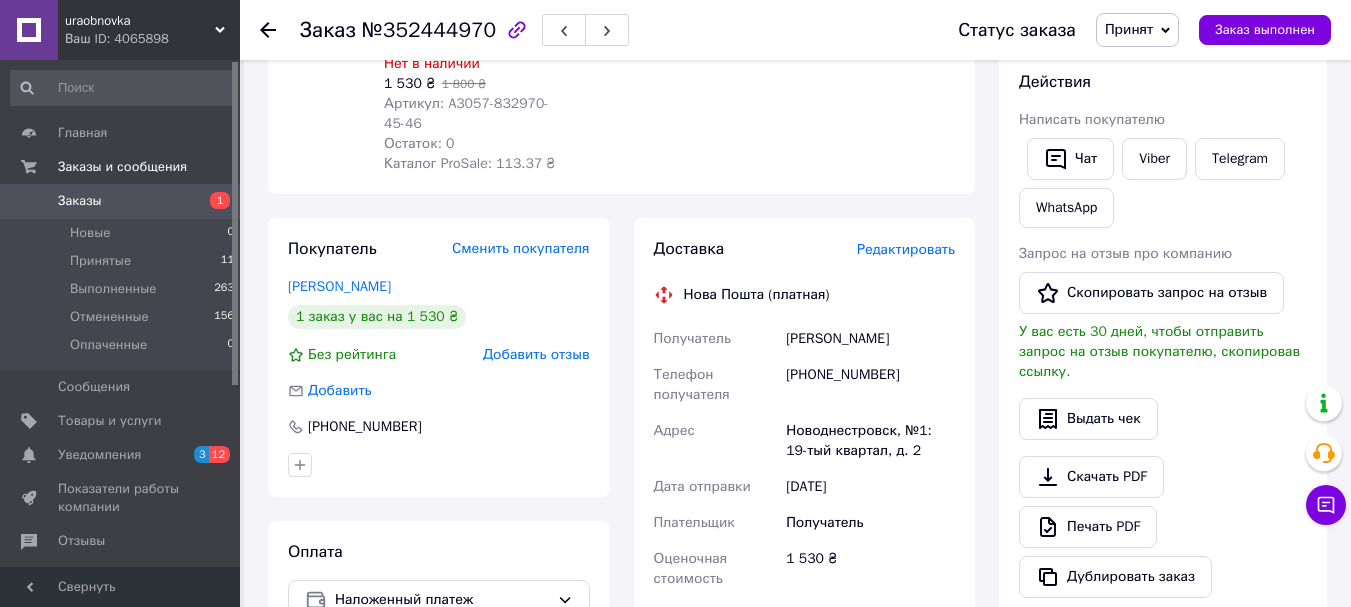 scroll, scrollTop: 302, scrollLeft: 0, axis: vertical 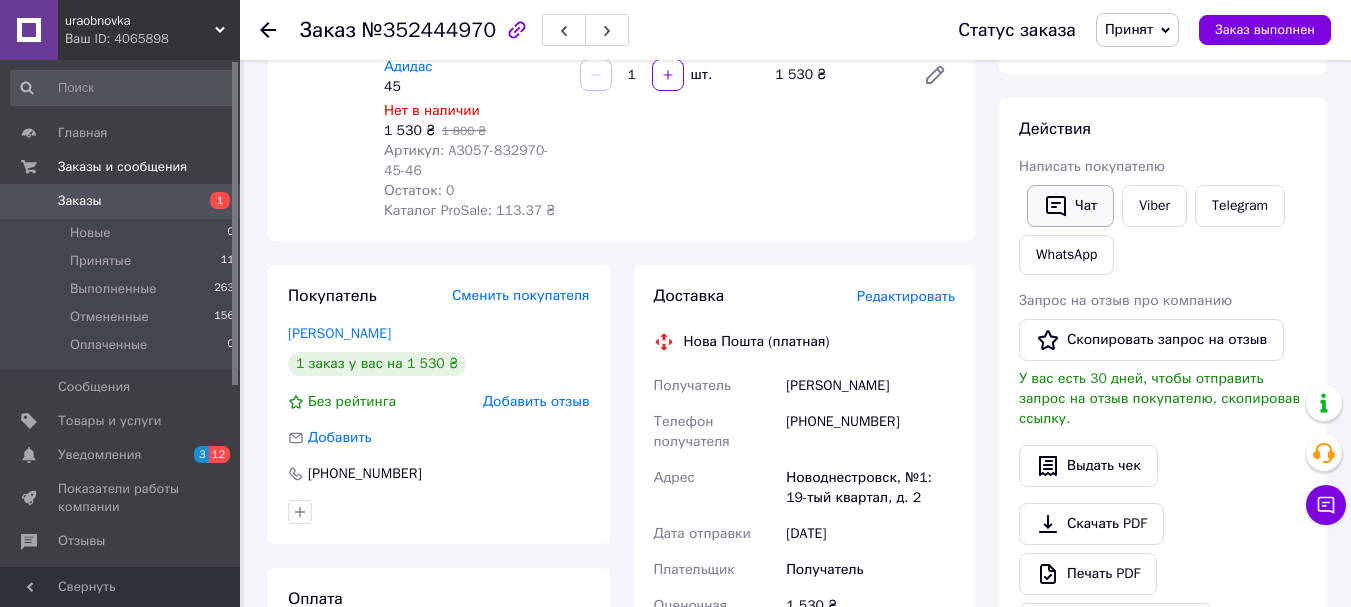 click on "Чат" at bounding box center [1070, 206] 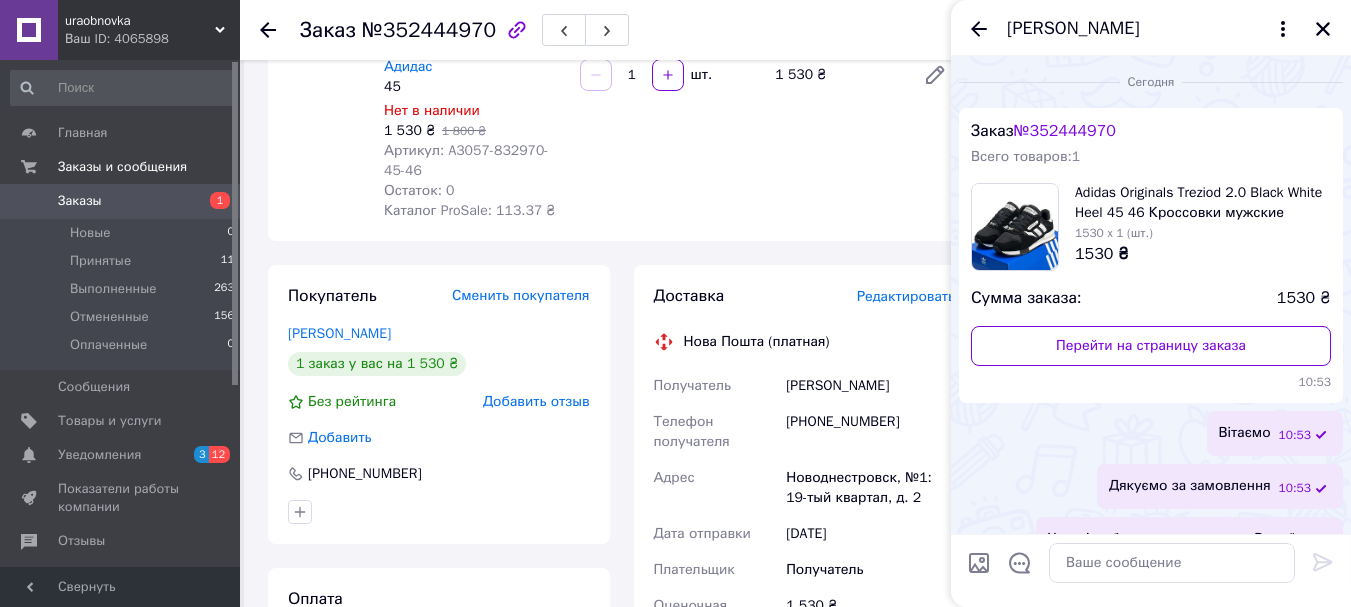 scroll, scrollTop: 76, scrollLeft: 0, axis: vertical 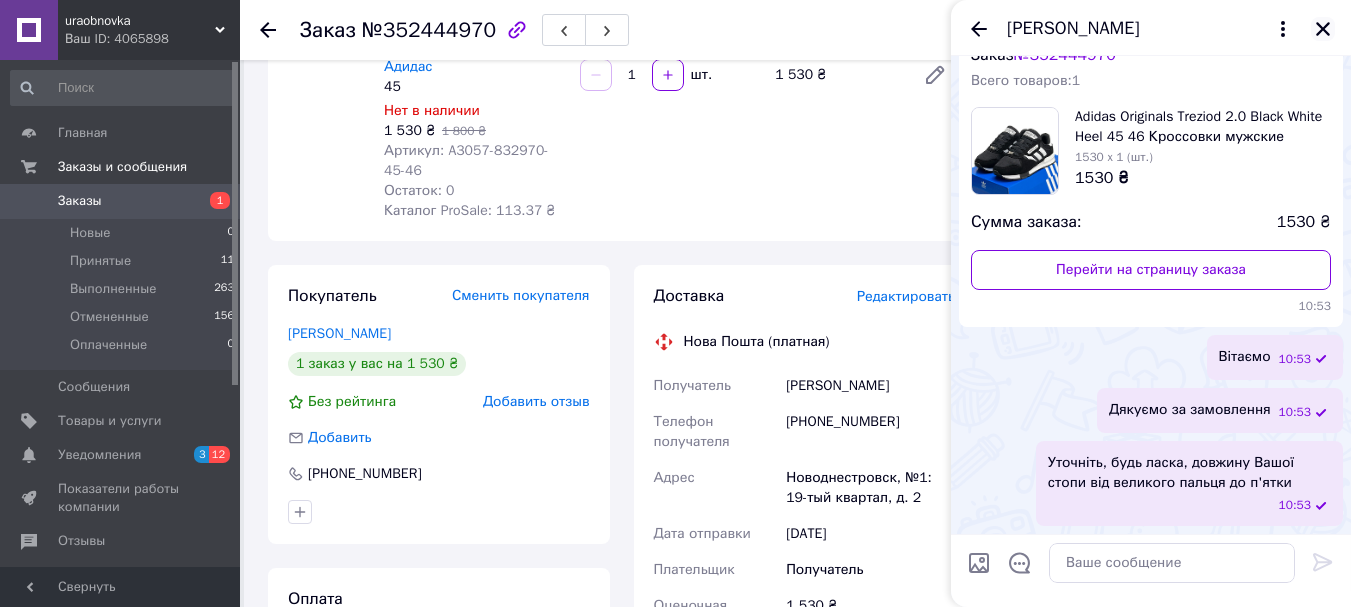 click 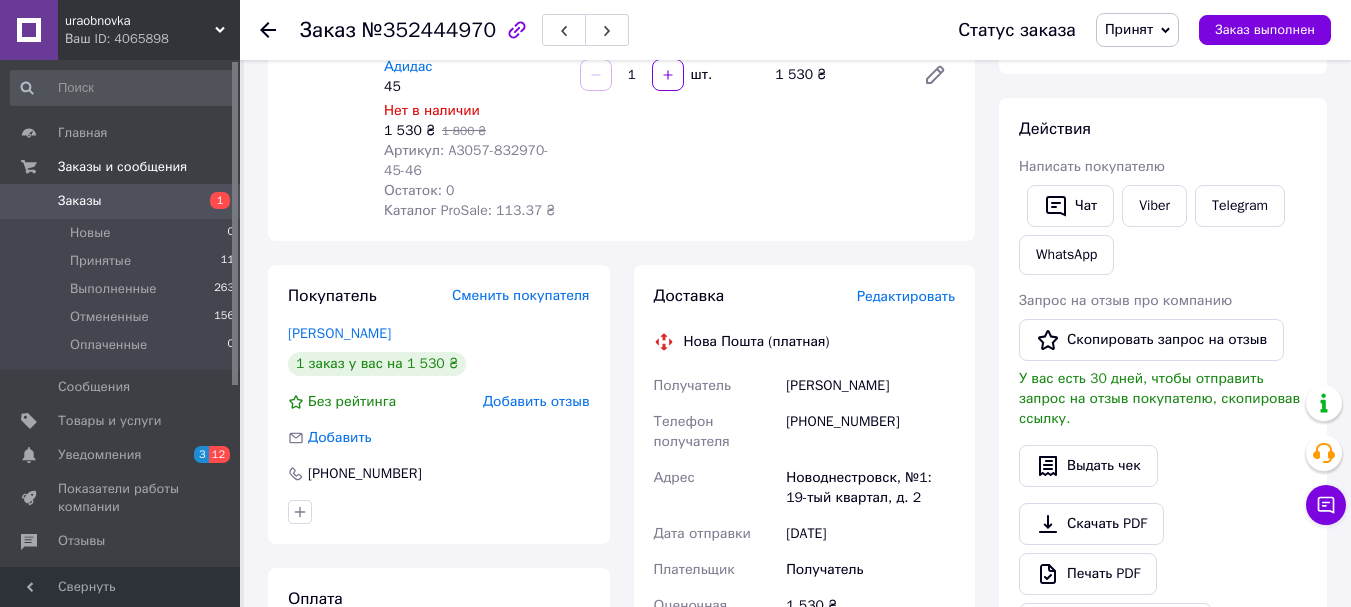 click 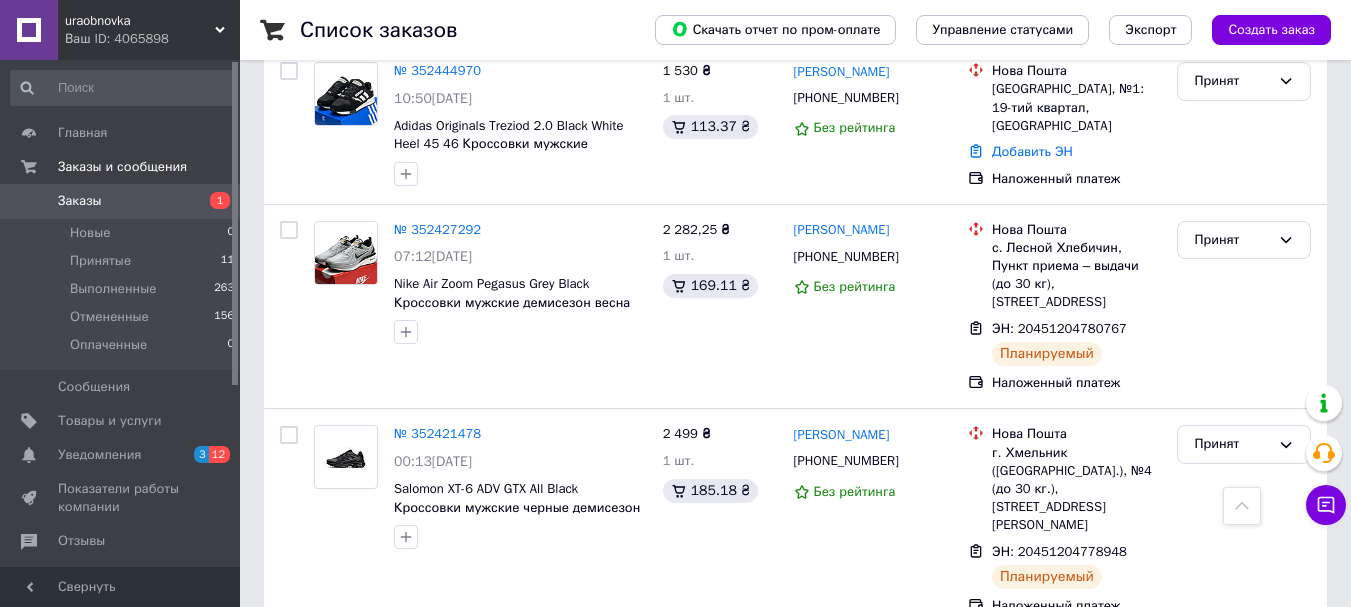 scroll, scrollTop: 640, scrollLeft: 0, axis: vertical 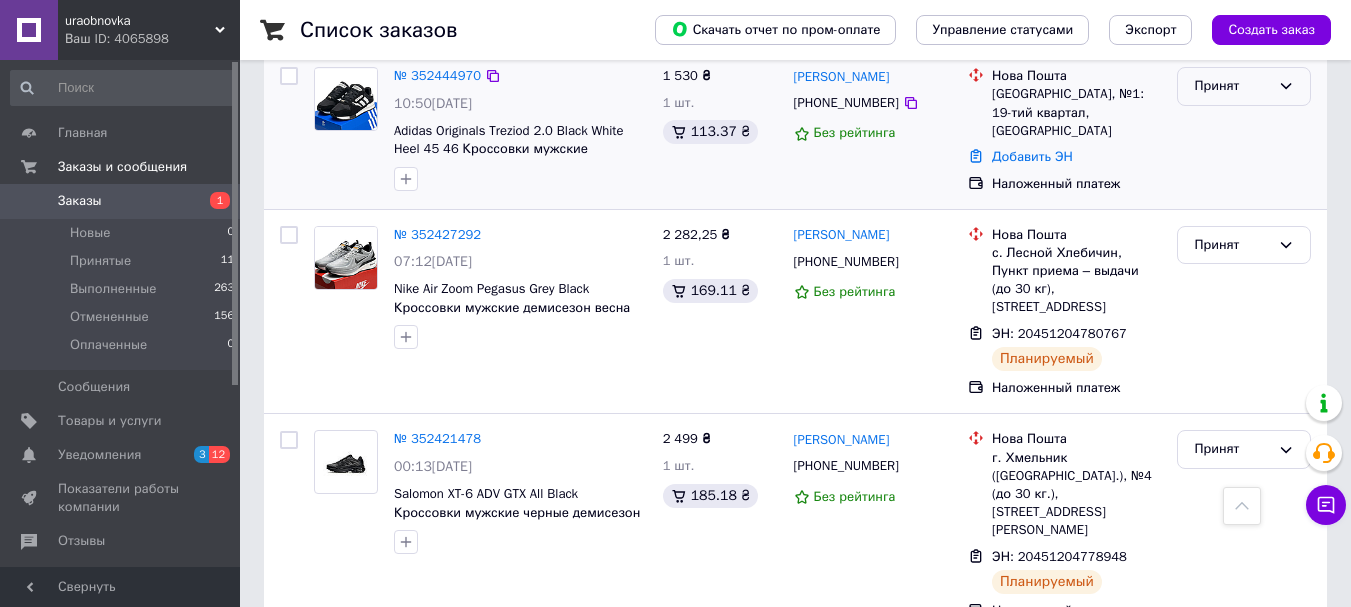 click 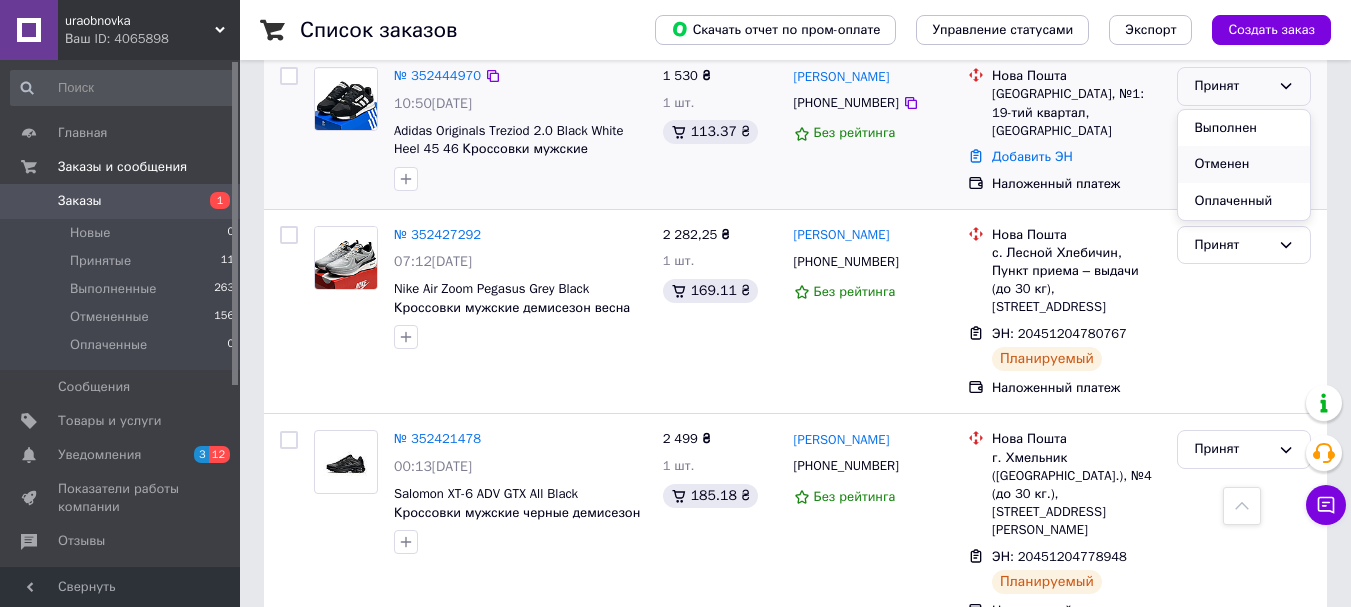 click on "Отменен" at bounding box center [1244, 164] 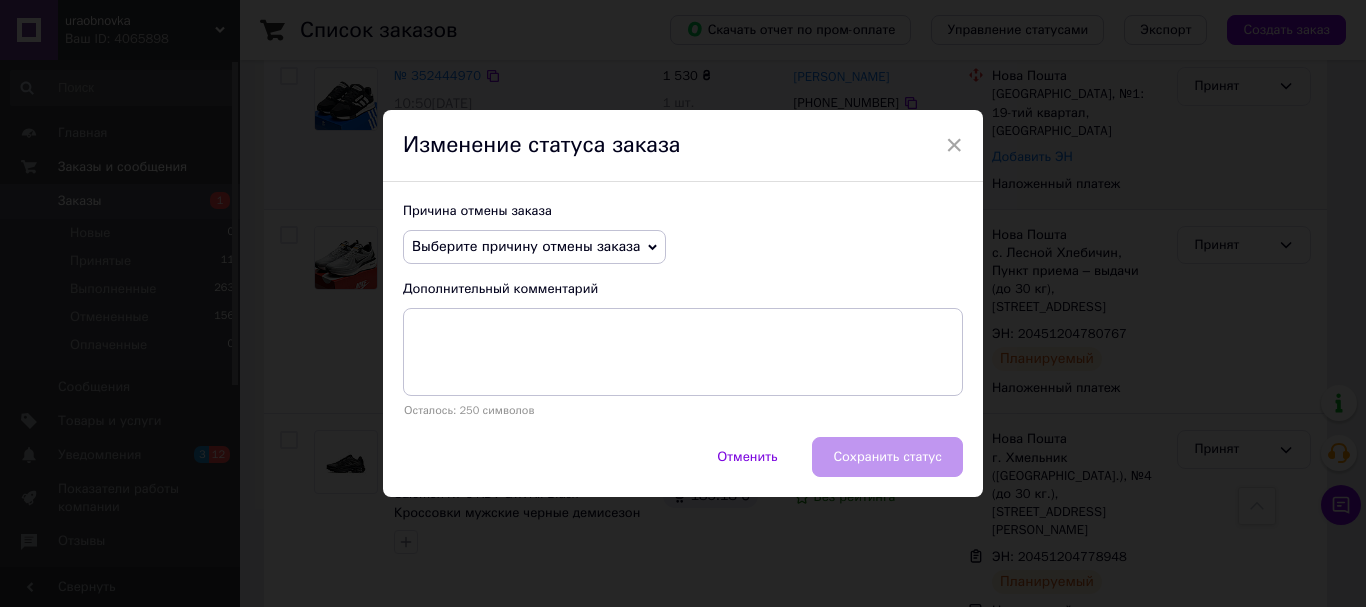 click 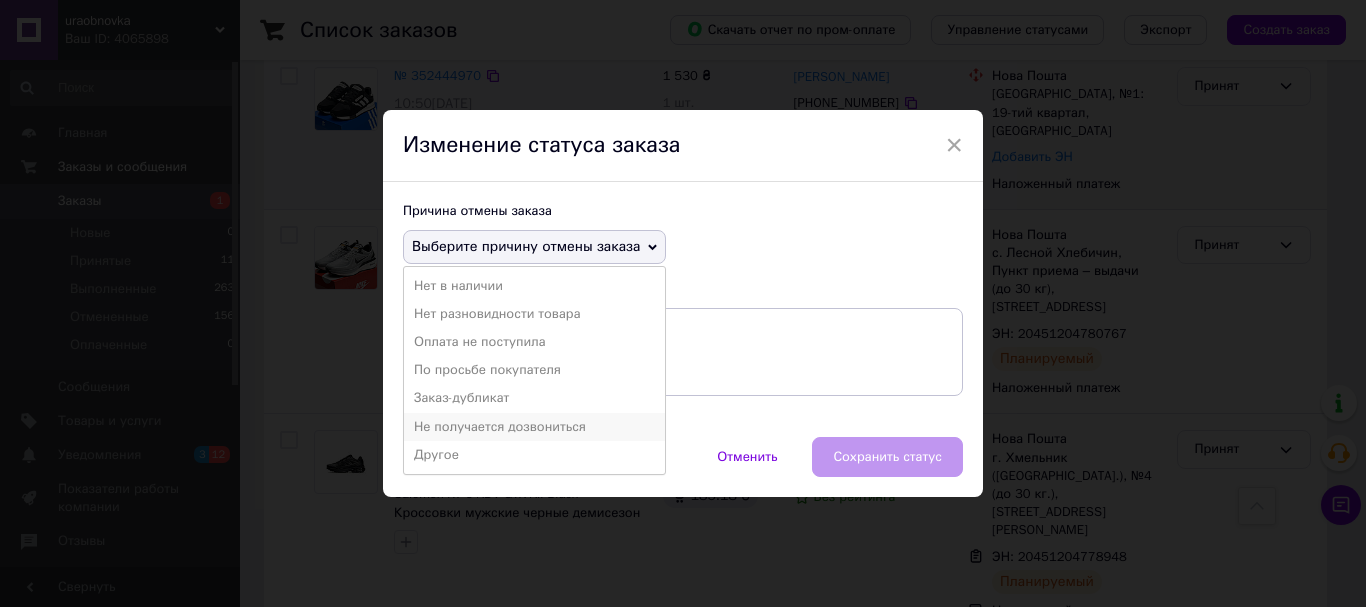 click on "Не получается дозвониться" at bounding box center (534, 427) 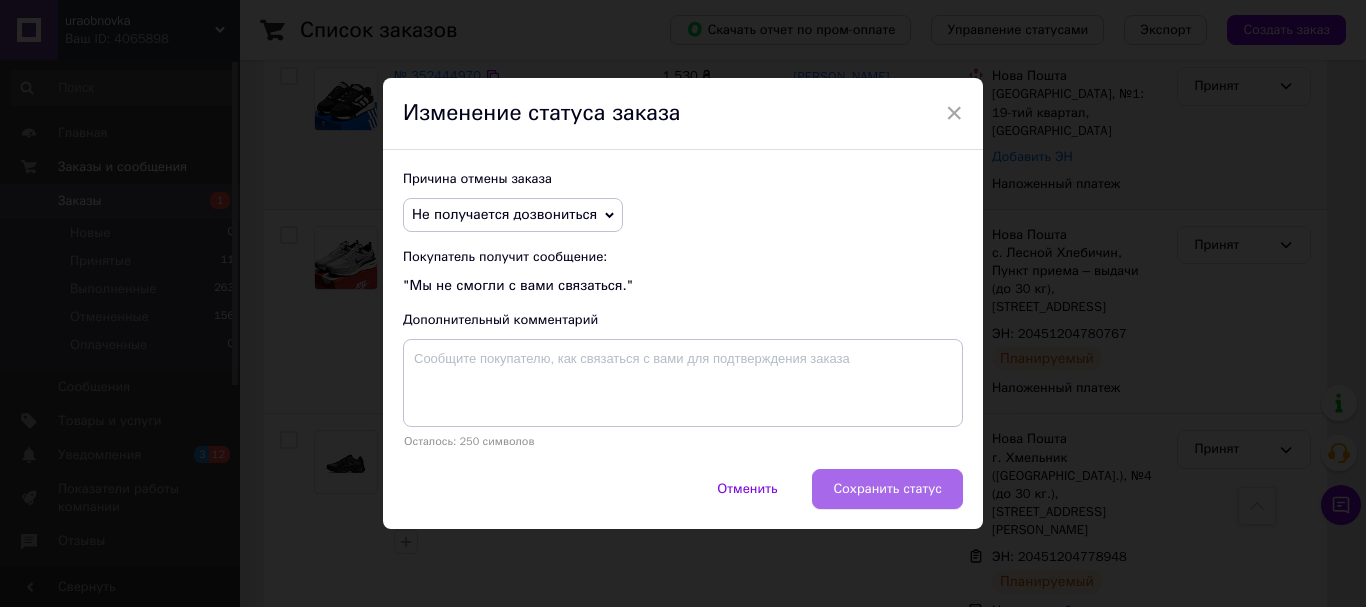 click on "Сохранить статус" at bounding box center [887, 489] 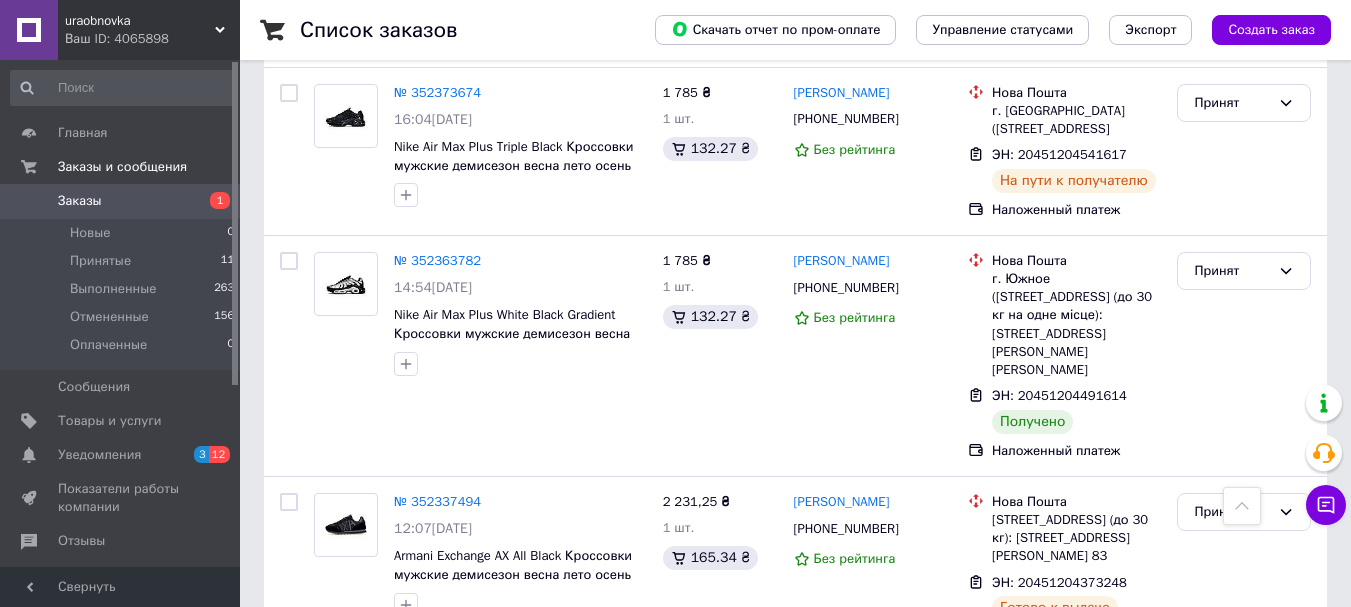 scroll, scrollTop: 1229, scrollLeft: 0, axis: vertical 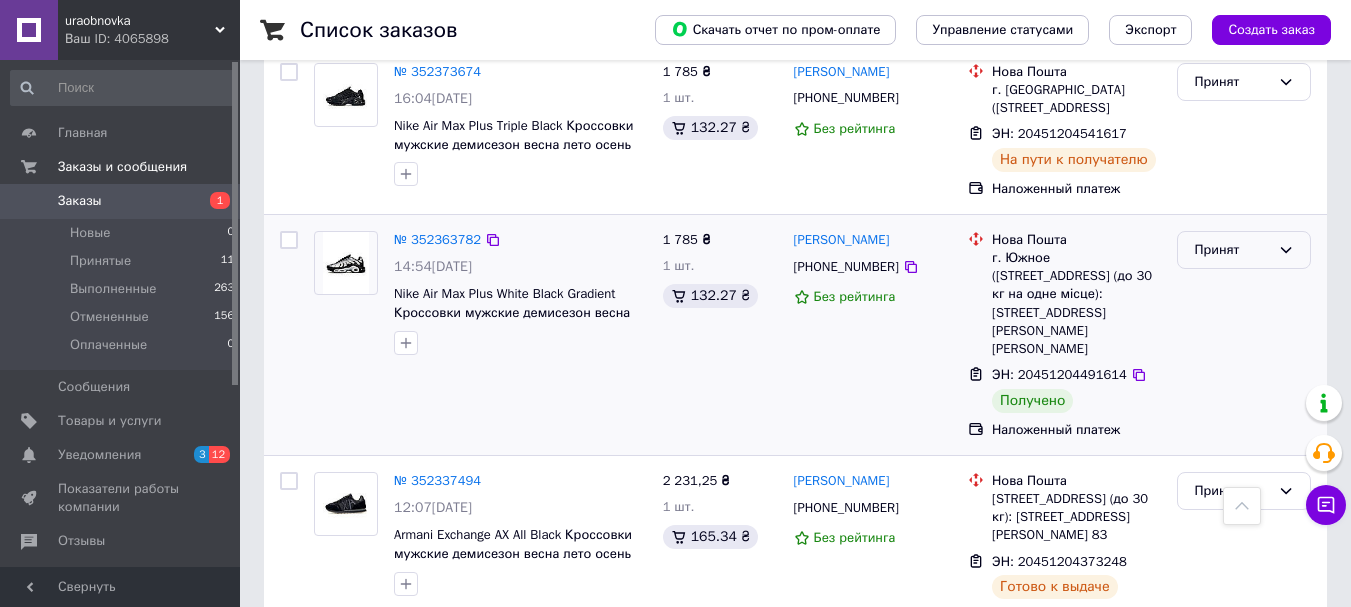 click 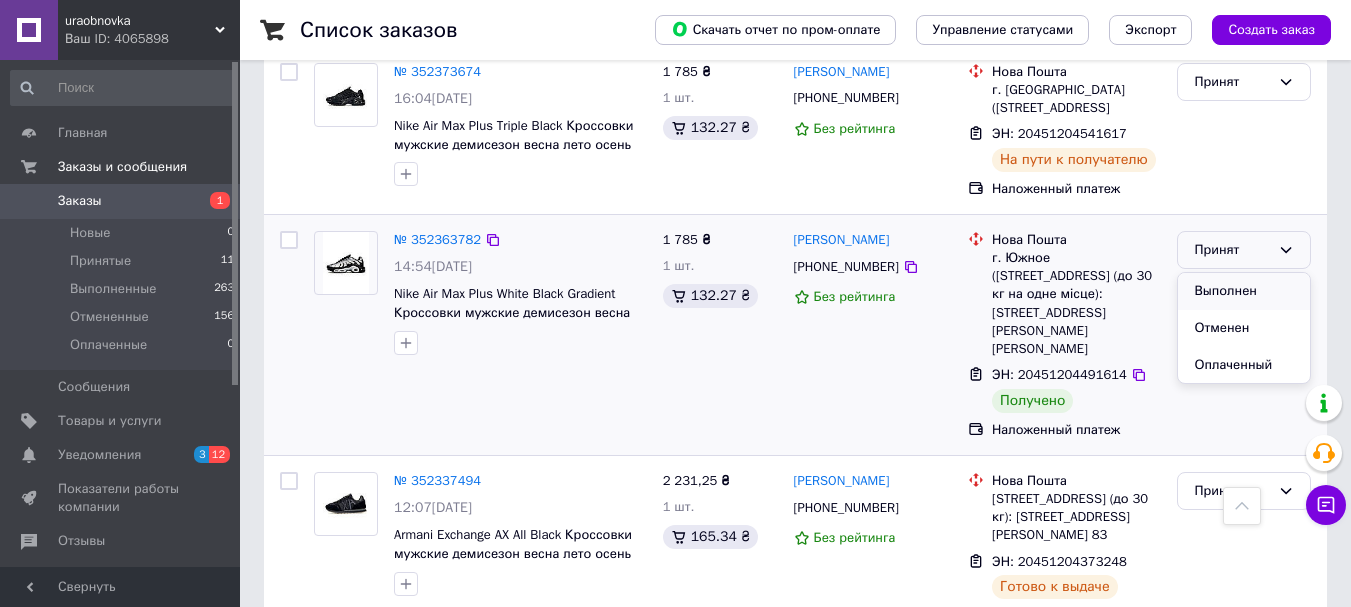 click on "Выполнен" at bounding box center (1244, 291) 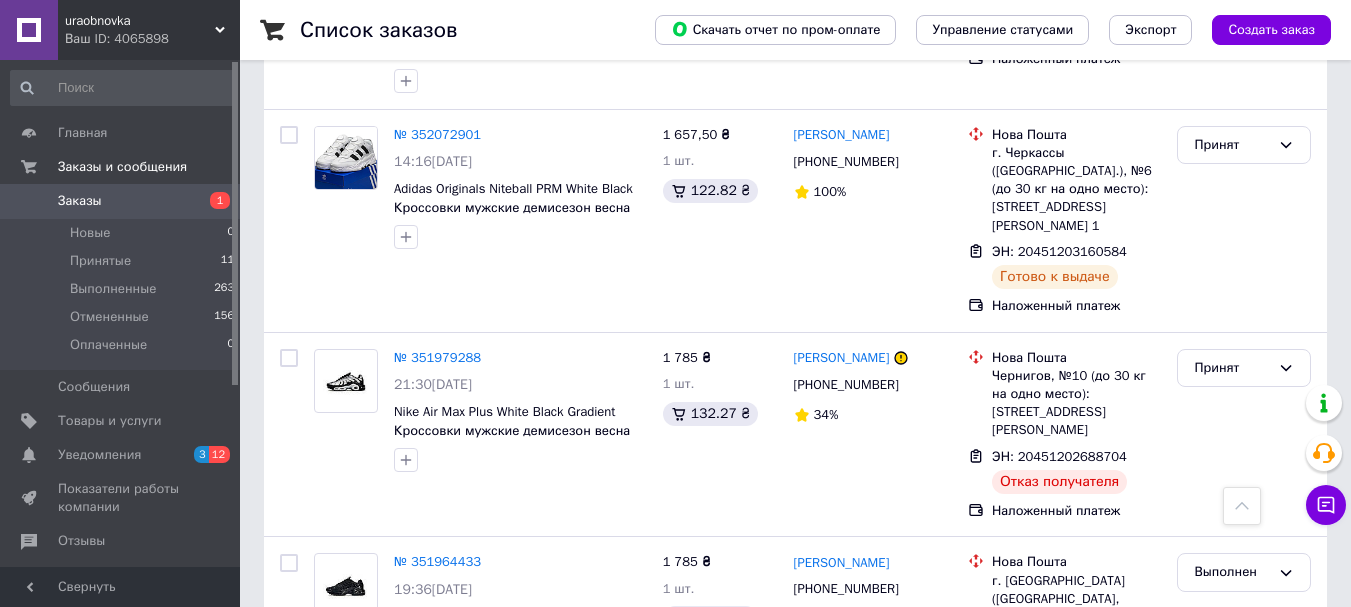 scroll, scrollTop: 3193, scrollLeft: 0, axis: vertical 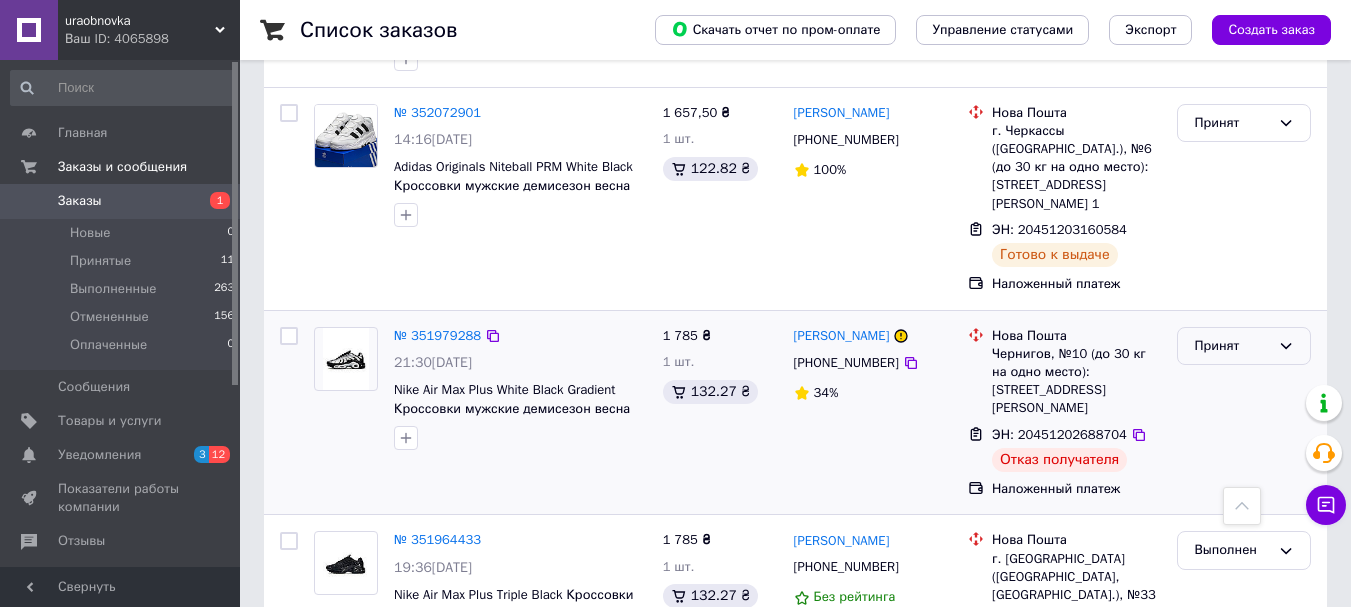 click 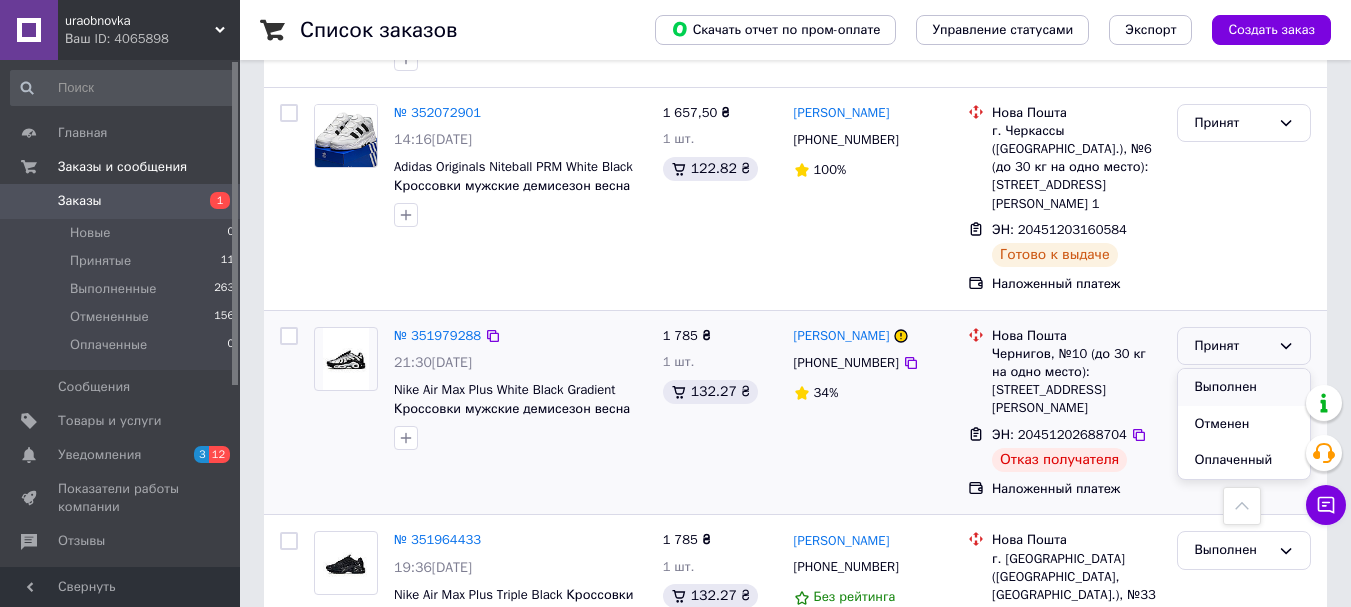 click on "Выполнен" at bounding box center (1244, 387) 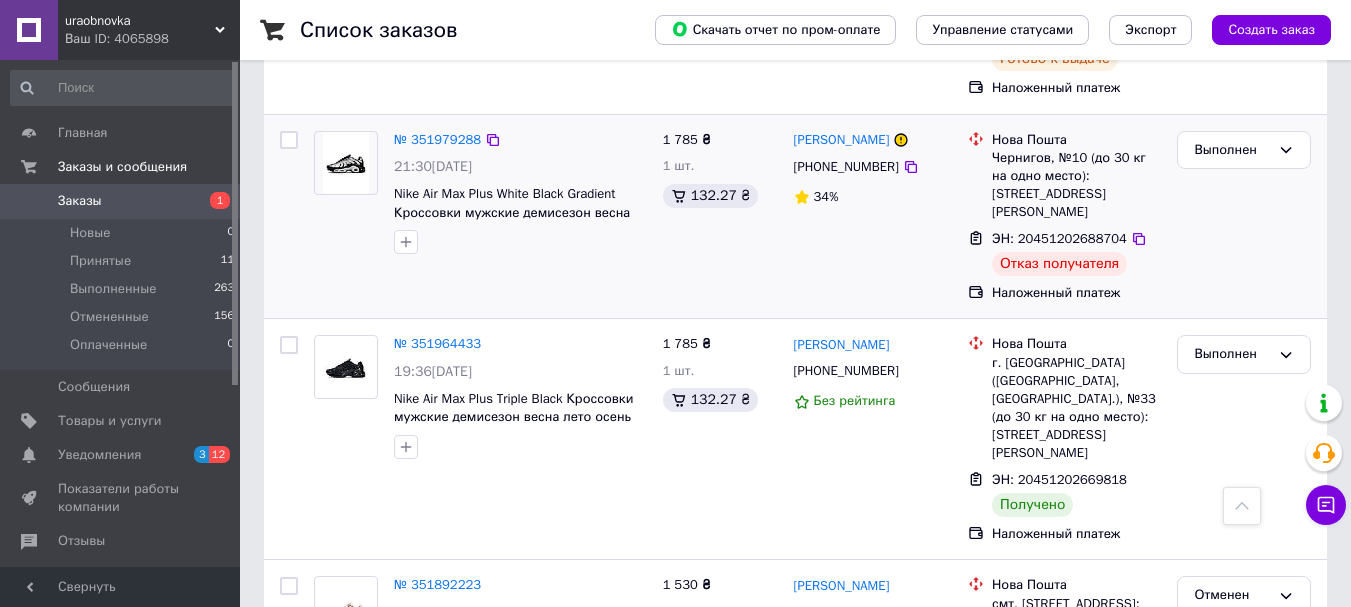 scroll, scrollTop: 3401, scrollLeft: 0, axis: vertical 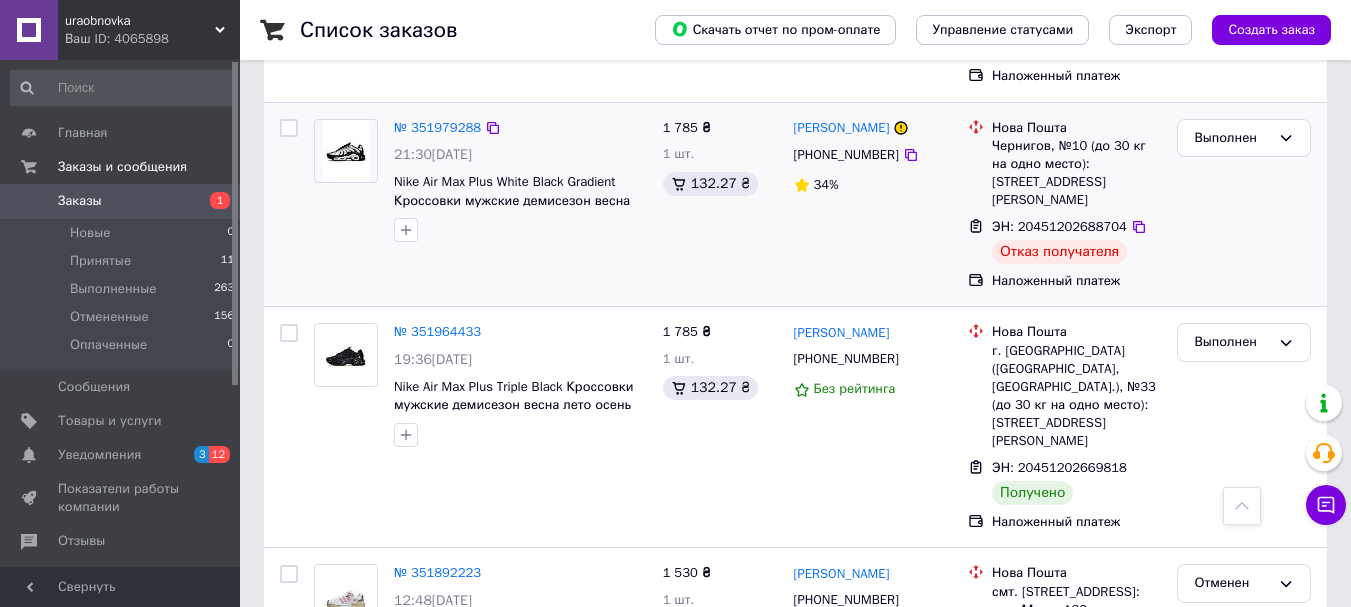 click on "2" at bounding box center [327, 749] 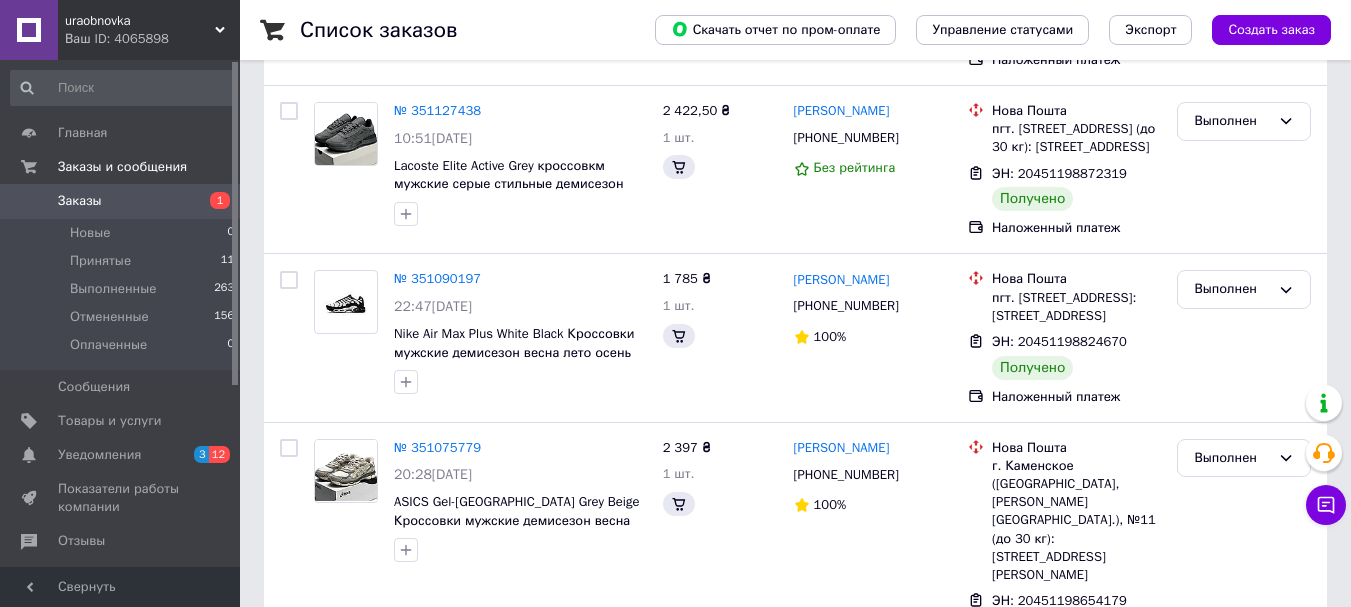 scroll, scrollTop: 0, scrollLeft: 0, axis: both 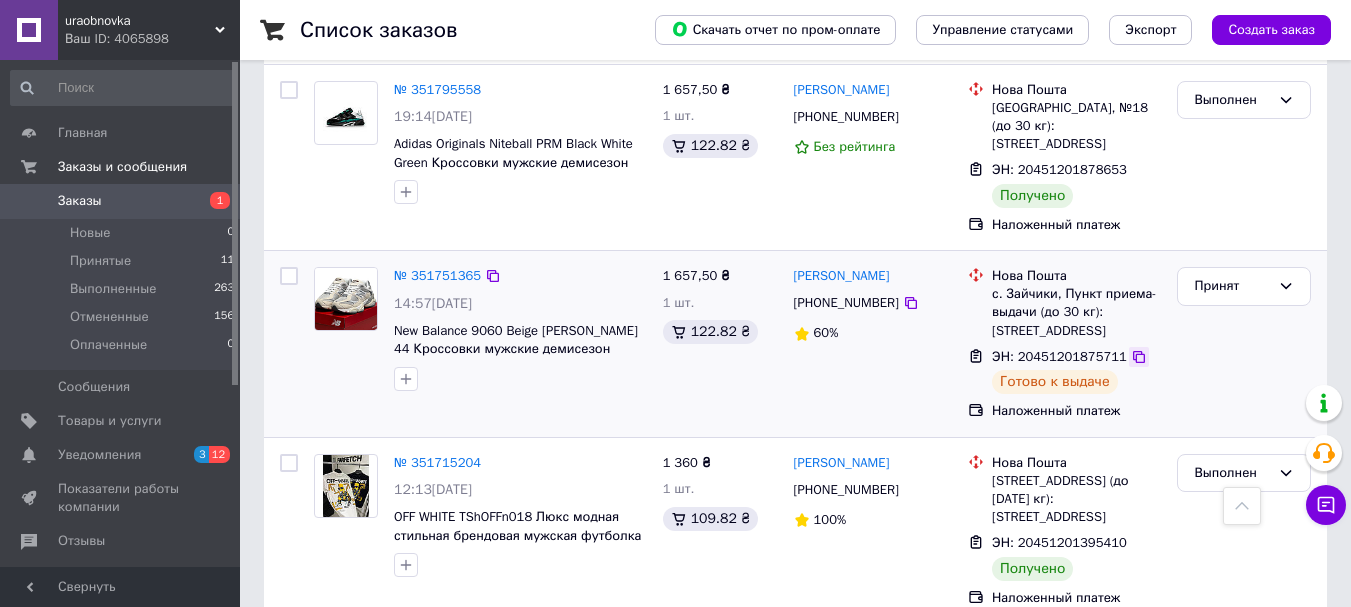 click 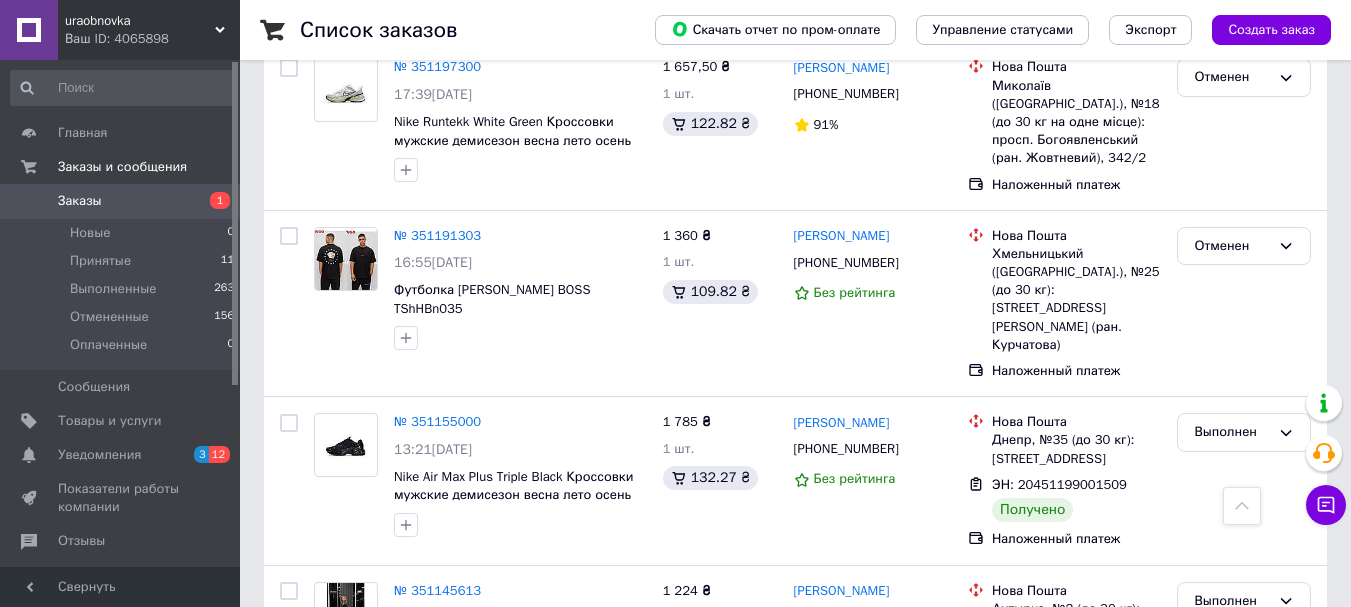 scroll, scrollTop: 3496, scrollLeft: 0, axis: vertical 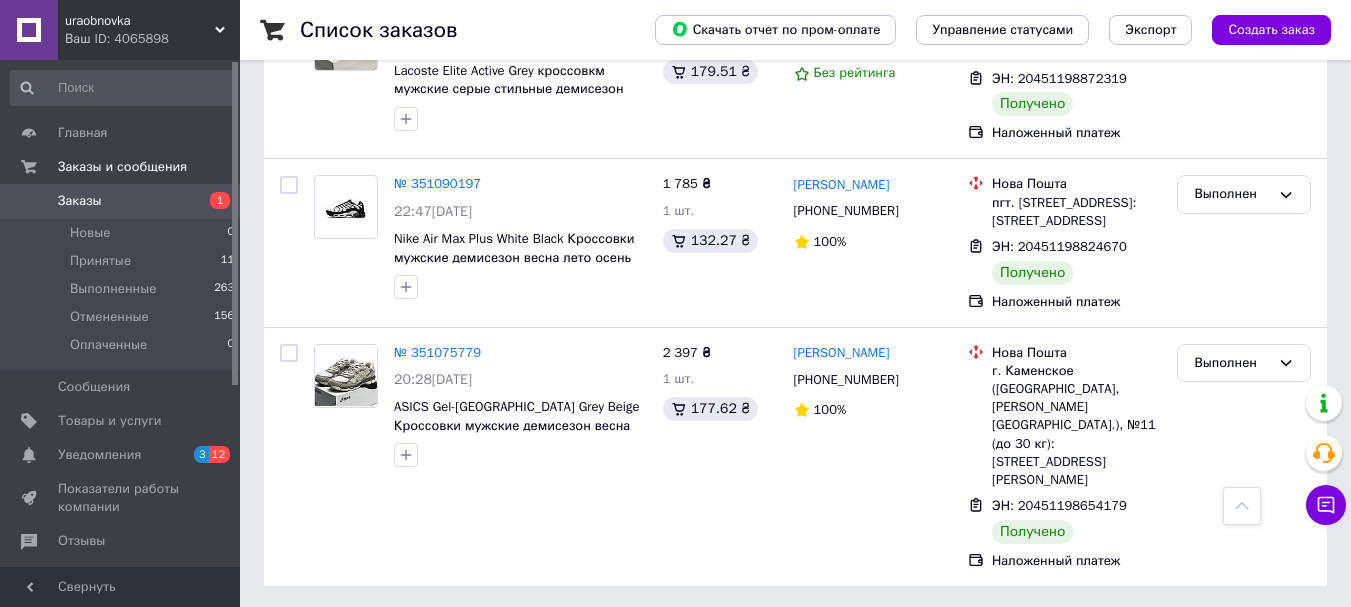 click on "1" at bounding box center [415, 631] 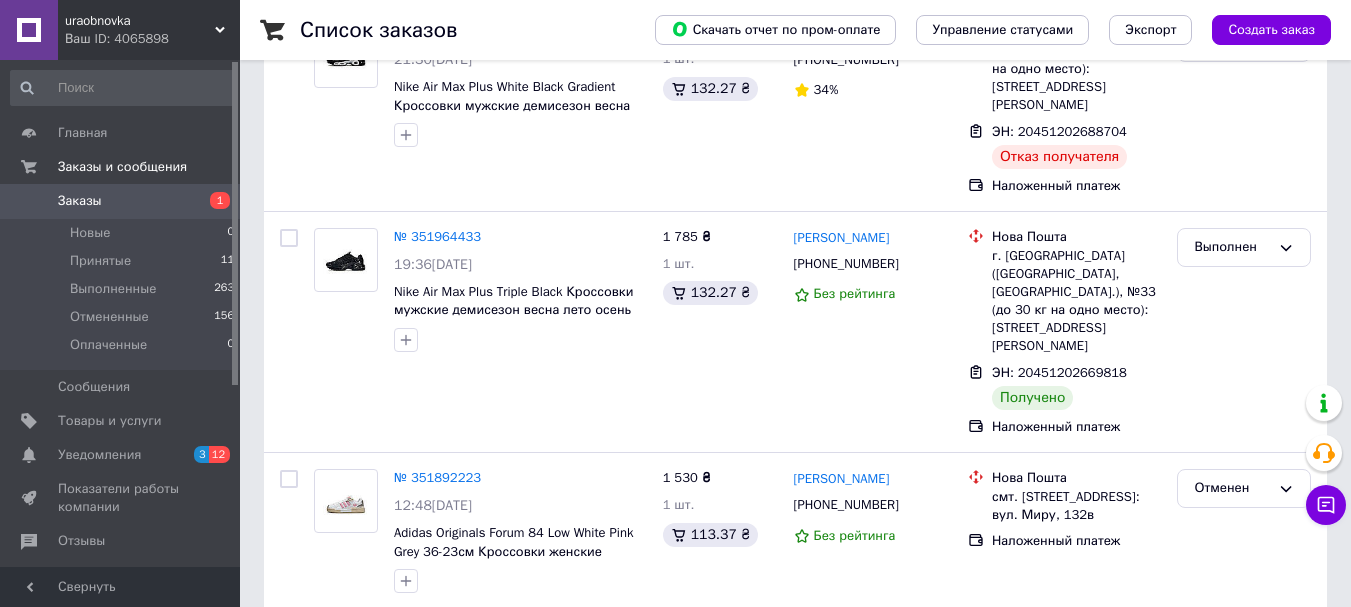 scroll, scrollTop: 0, scrollLeft: 0, axis: both 